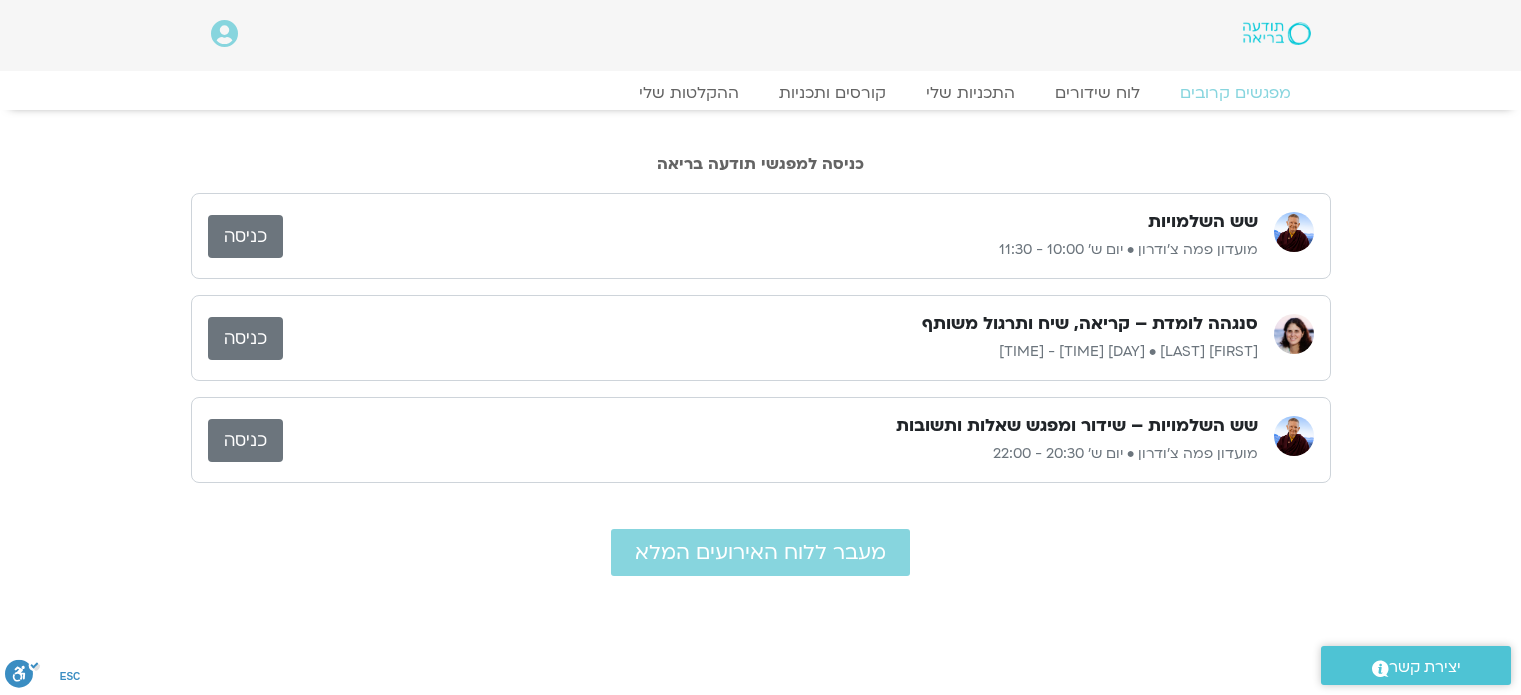 scroll, scrollTop: 0, scrollLeft: 0, axis: both 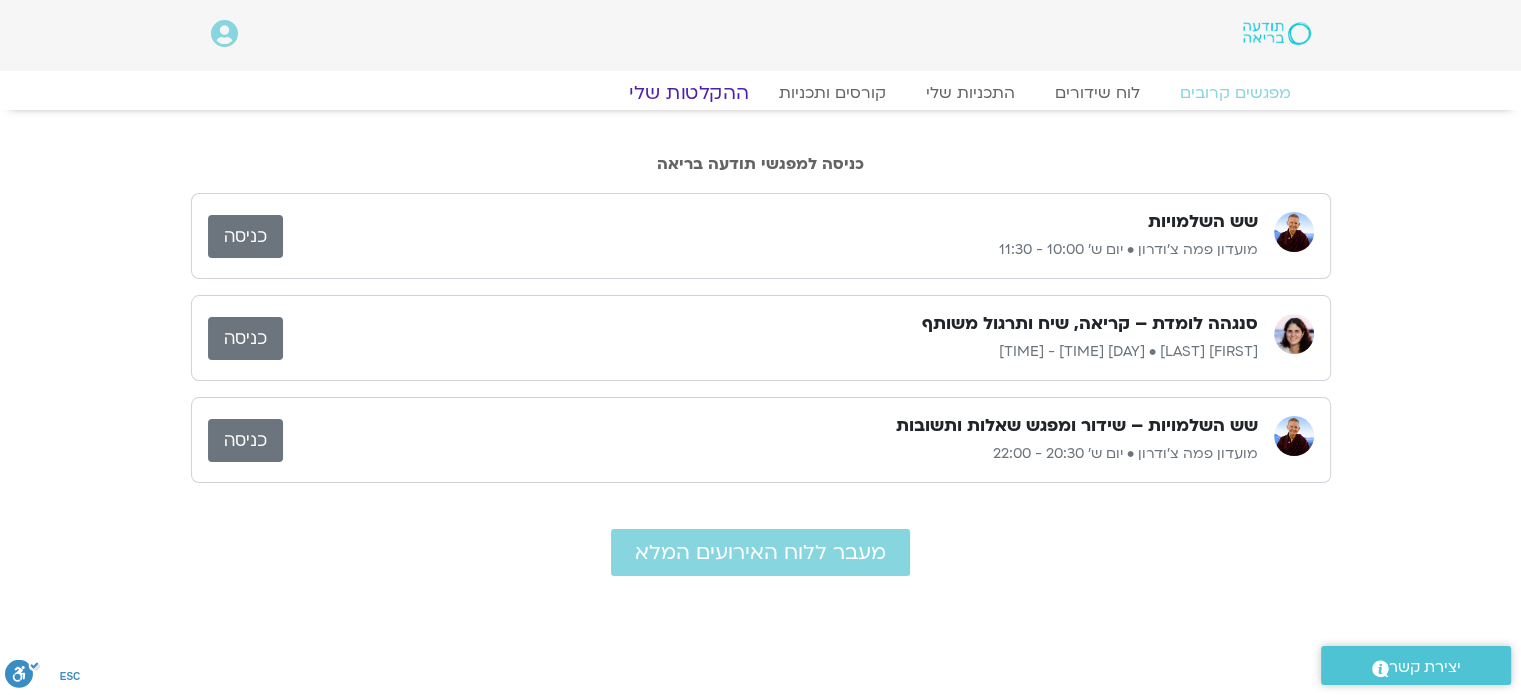 click on "ההקלטות שלי" 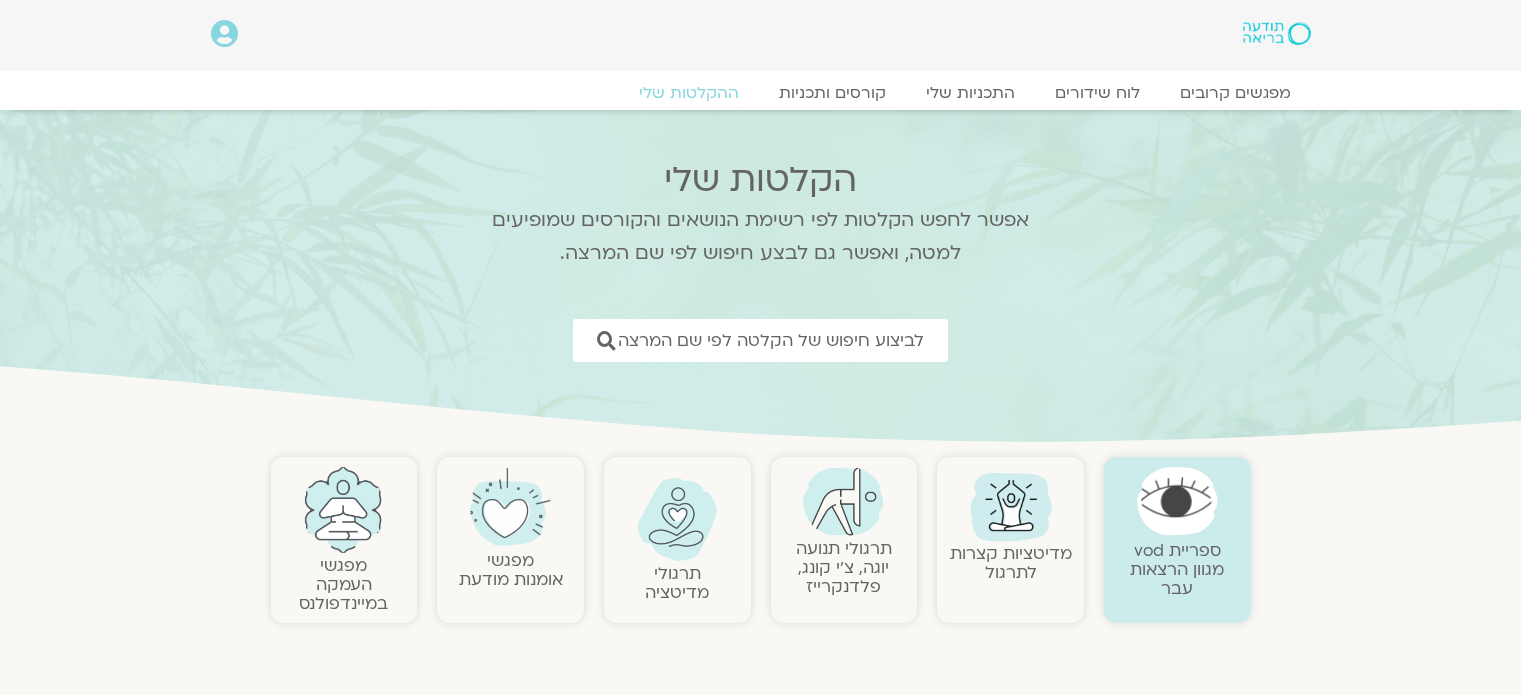 scroll, scrollTop: 0, scrollLeft: 0, axis: both 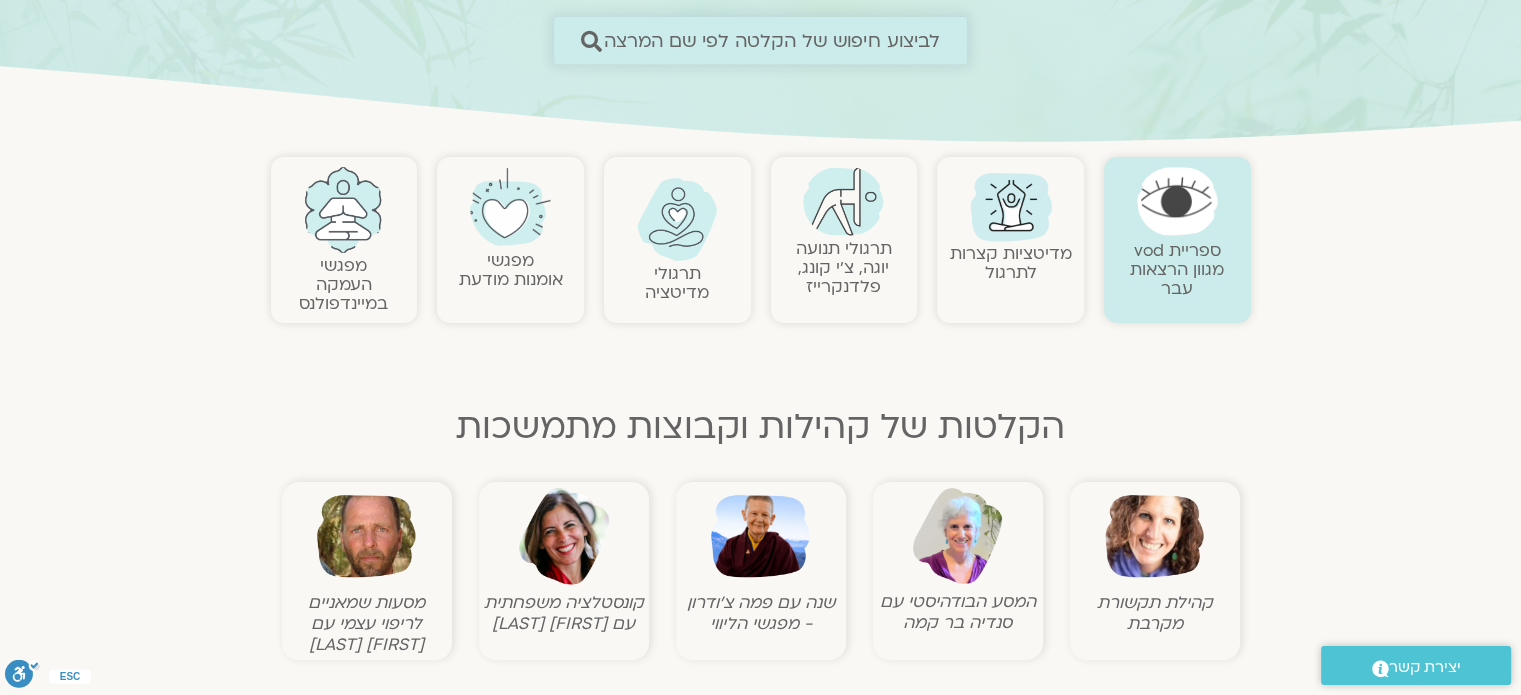 click on "לביצוע חיפוש של הקלטה לפי שם המרצה" at bounding box center [772, 40] 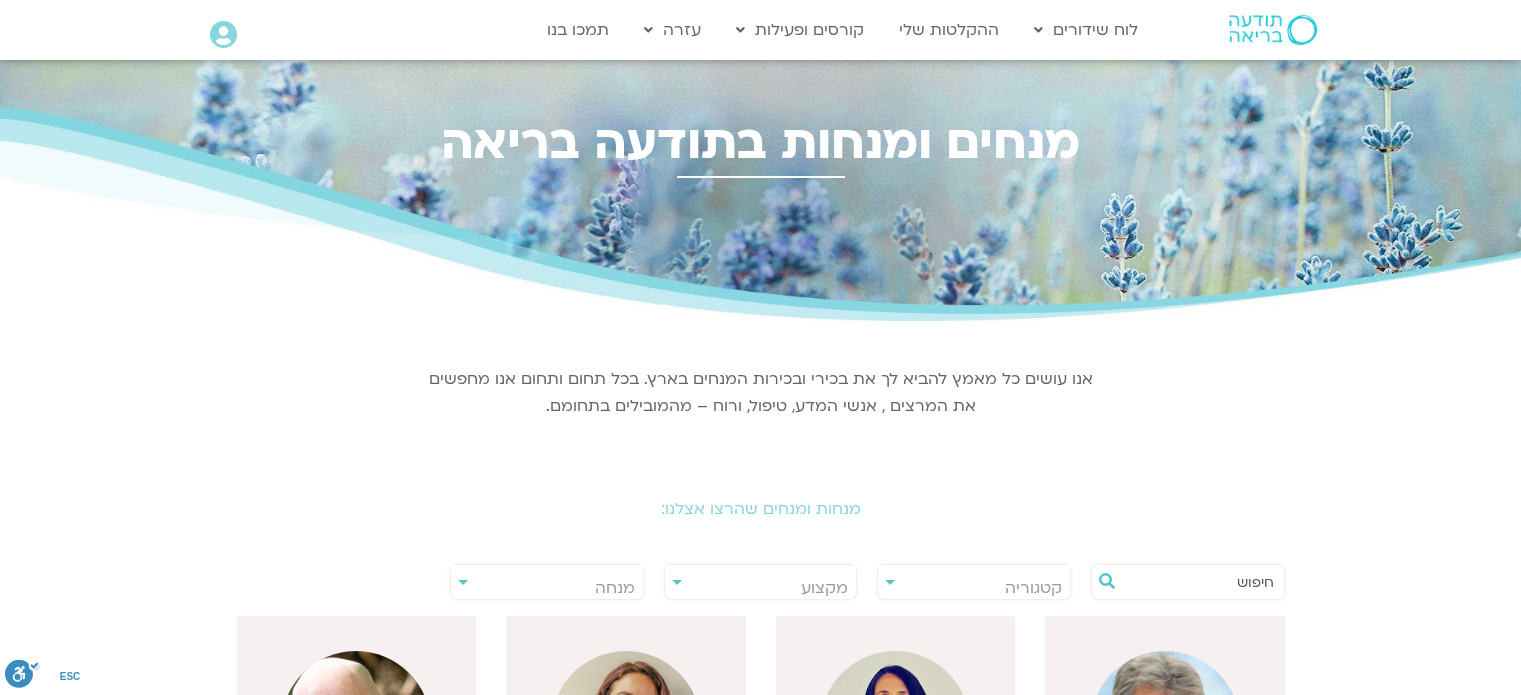 scroll, scrollTop: 300, scrollLeft: 0, axis: vertical 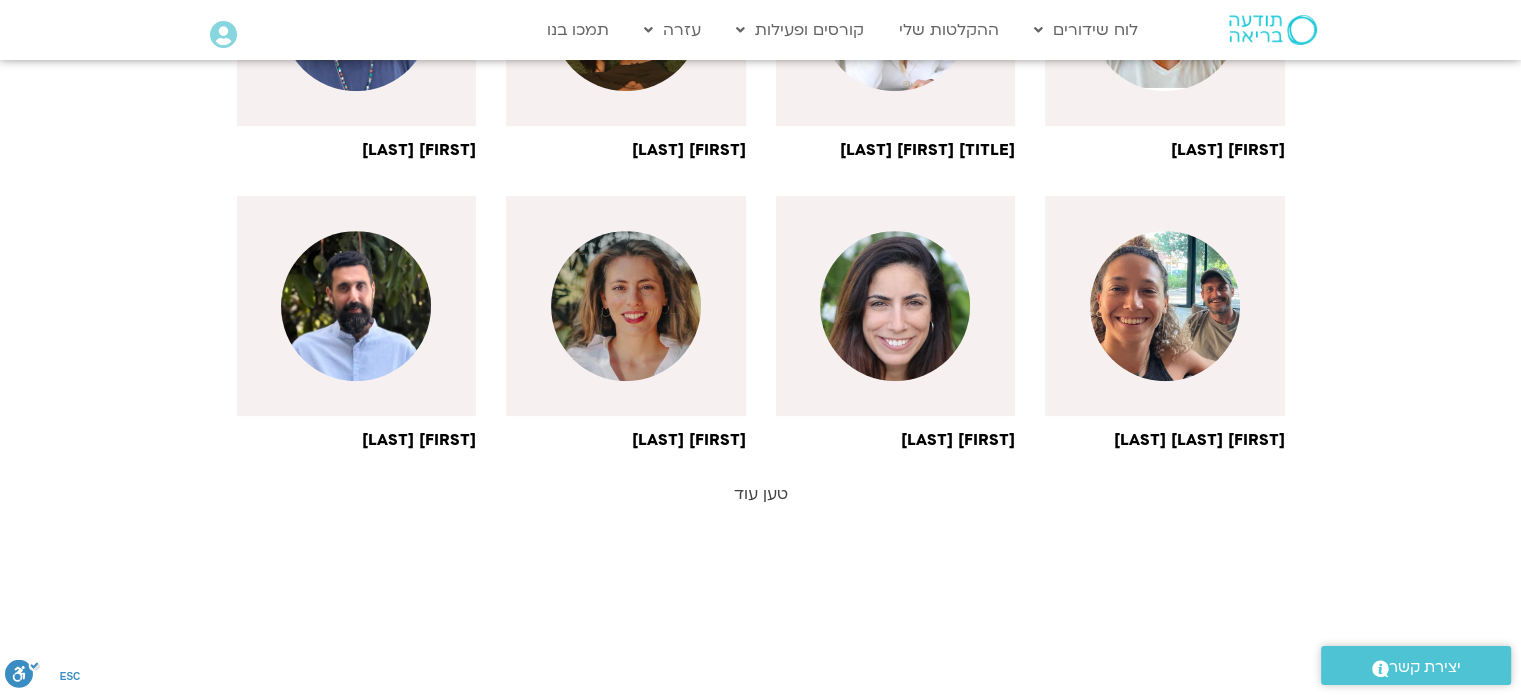 click on "טען עוד" at bounding box center (761, 494) 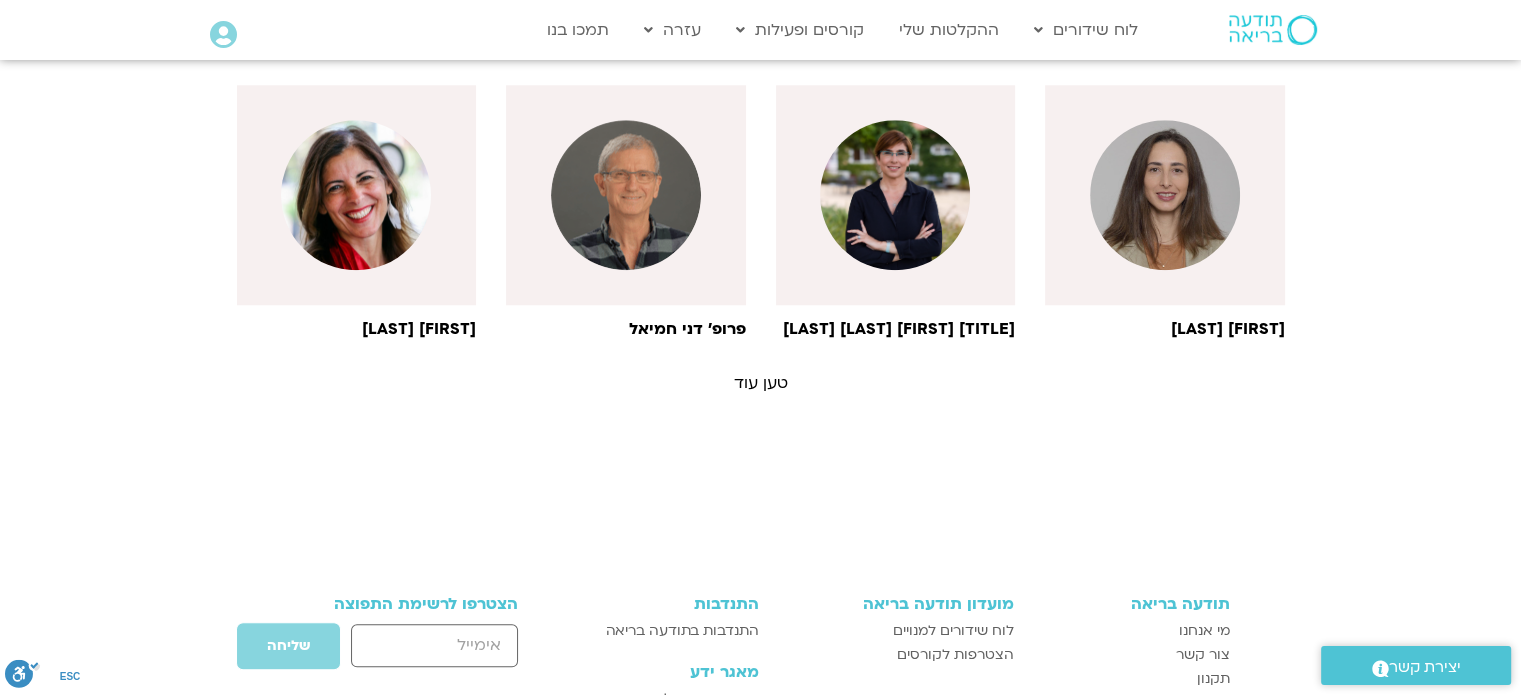 scroll, scrollTop: 2000, scrollLeft: 0, axis: vertical 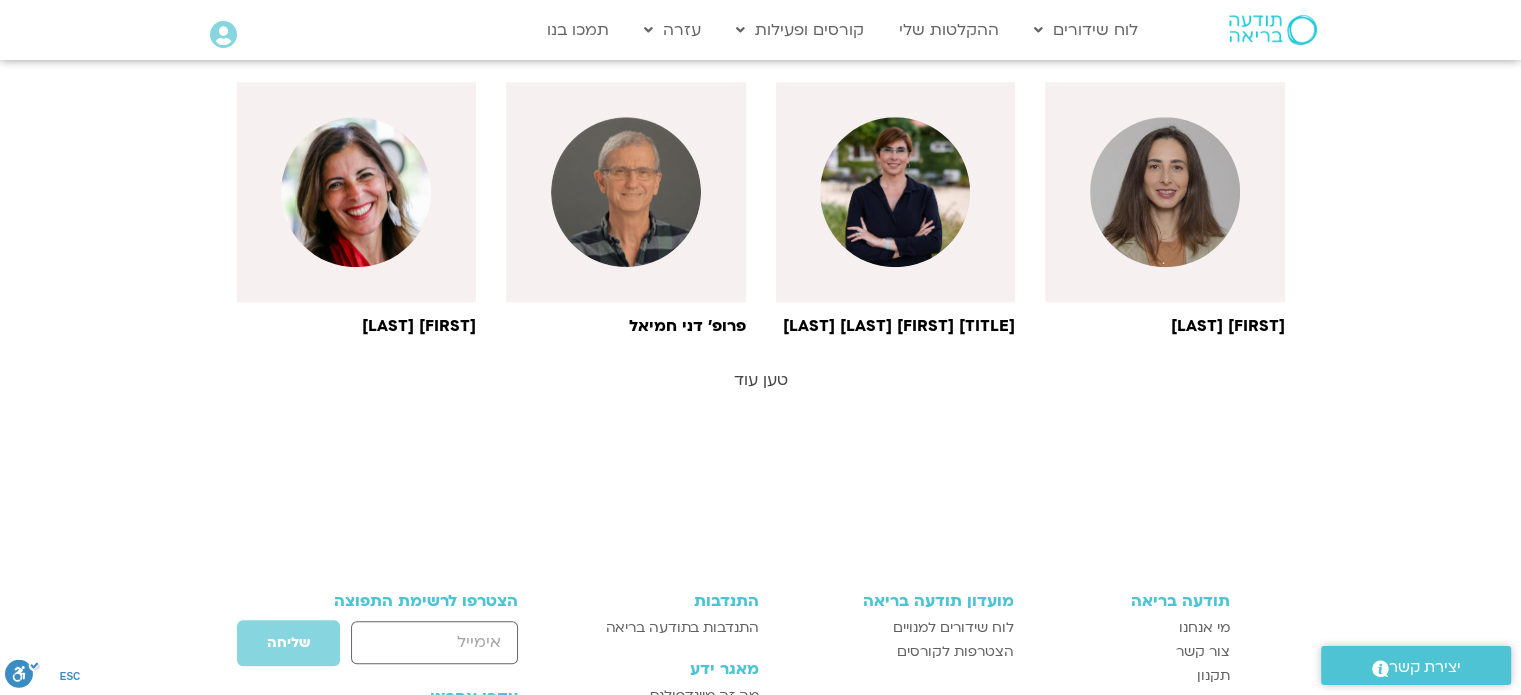 click on "טען עוד" at bounding box center (761, 380) 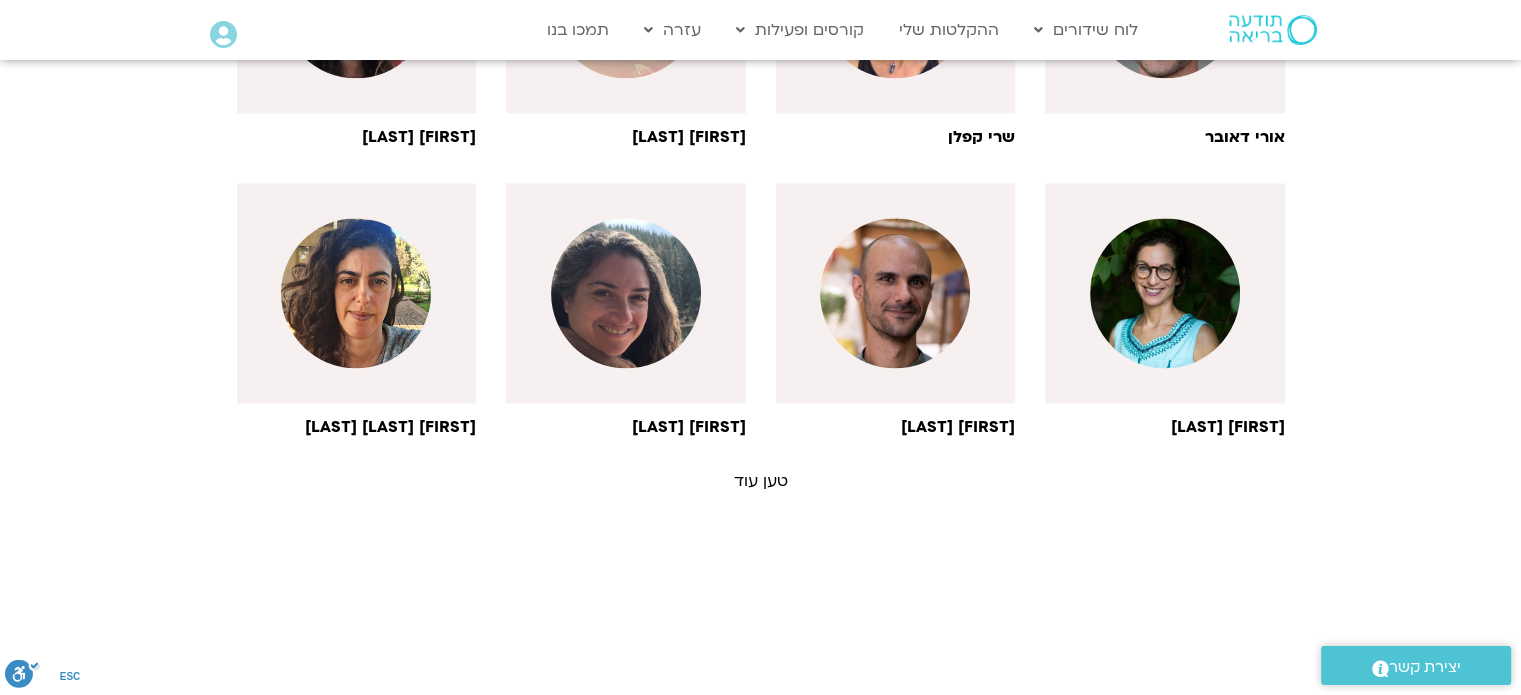scroll, scrollTop: 2800, scrollLeft: 0, axis: vertical 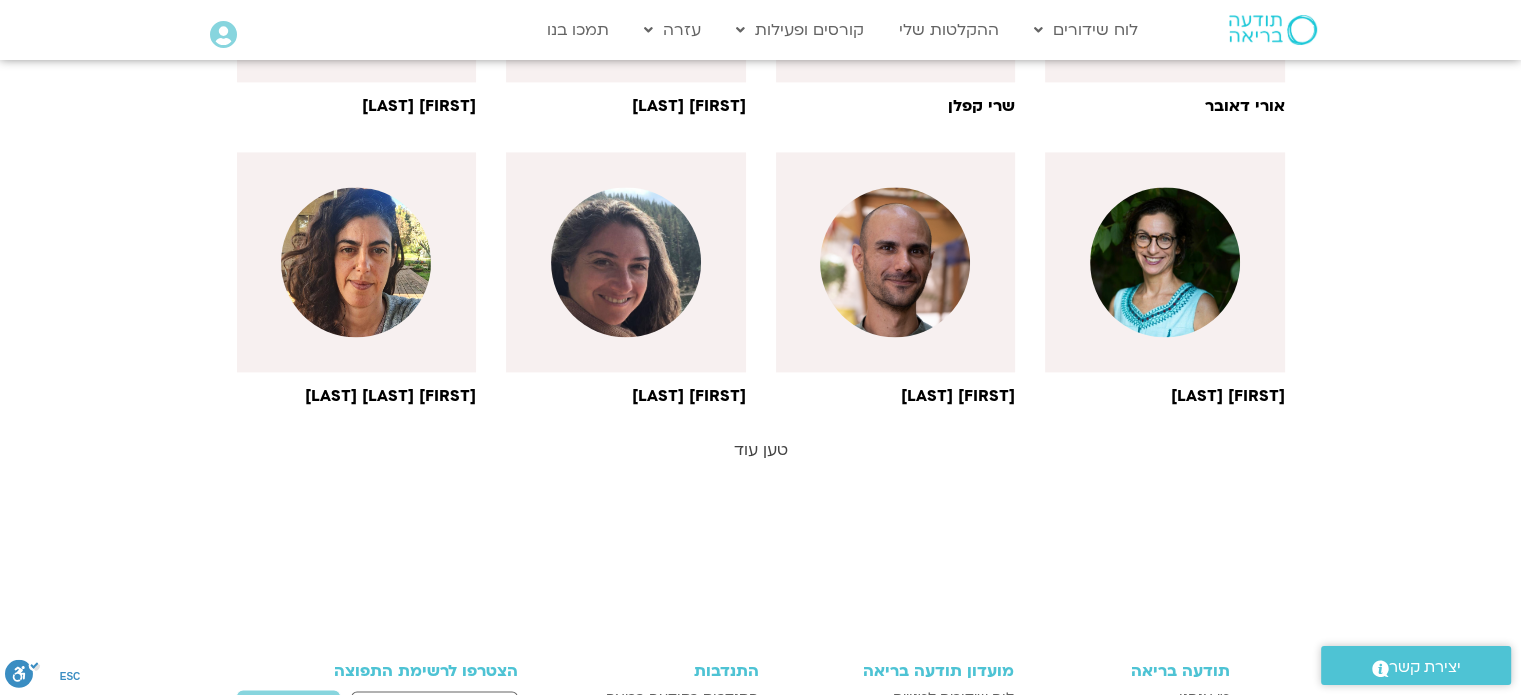 click on "טען עוד" at bounding box center [761, 450] 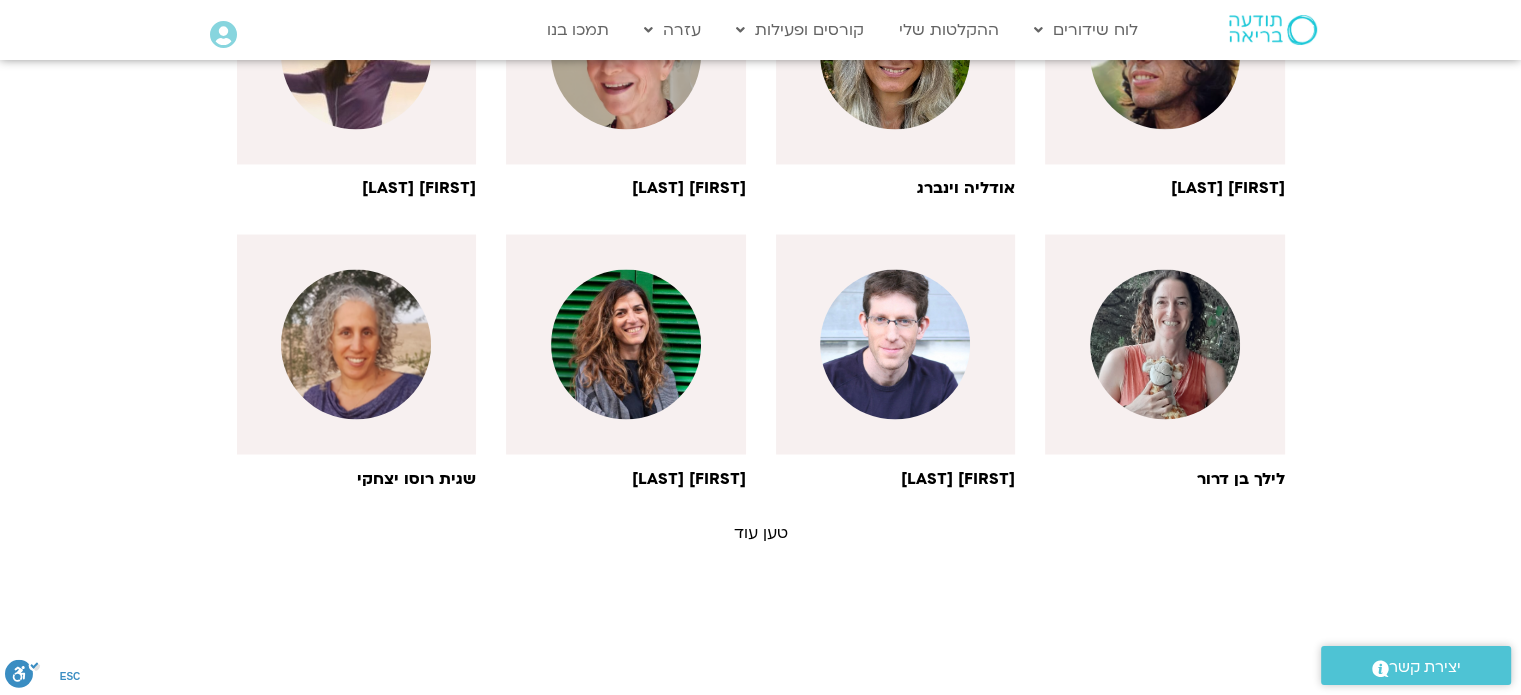 scroll, scrollTop: 3600, scrollLeft: 0, axis: vertical 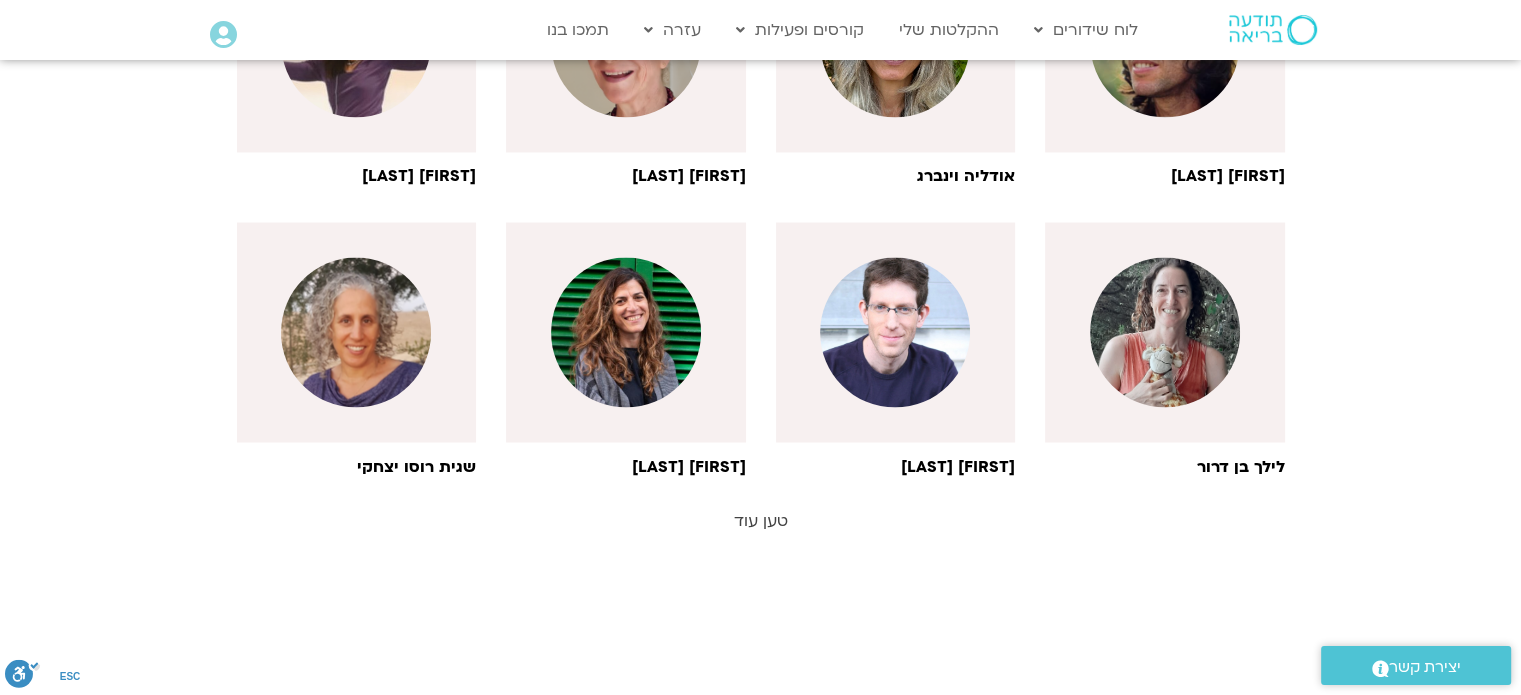click on "טען עוד" at bounding box center [761, 520] 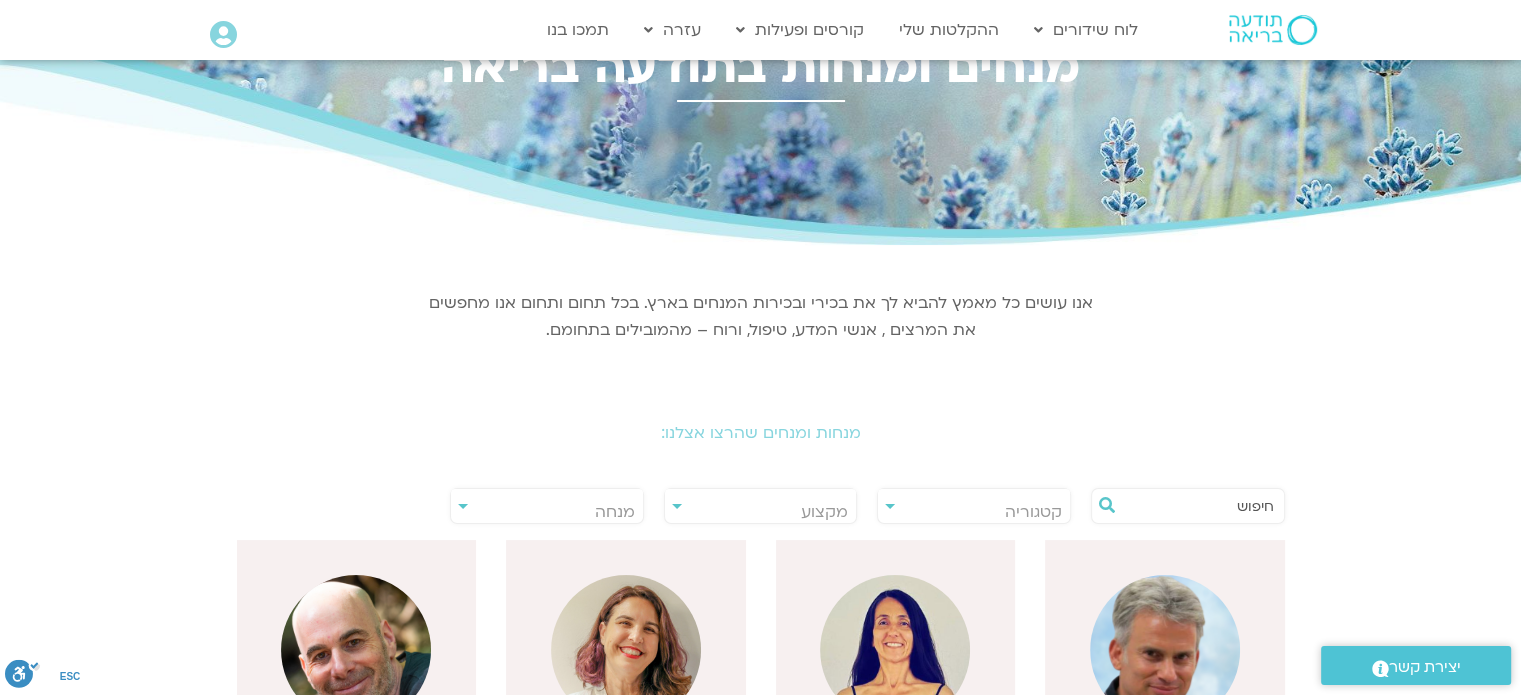 scroll, scrollTop: 0, scrollLeft: 0, axis: both 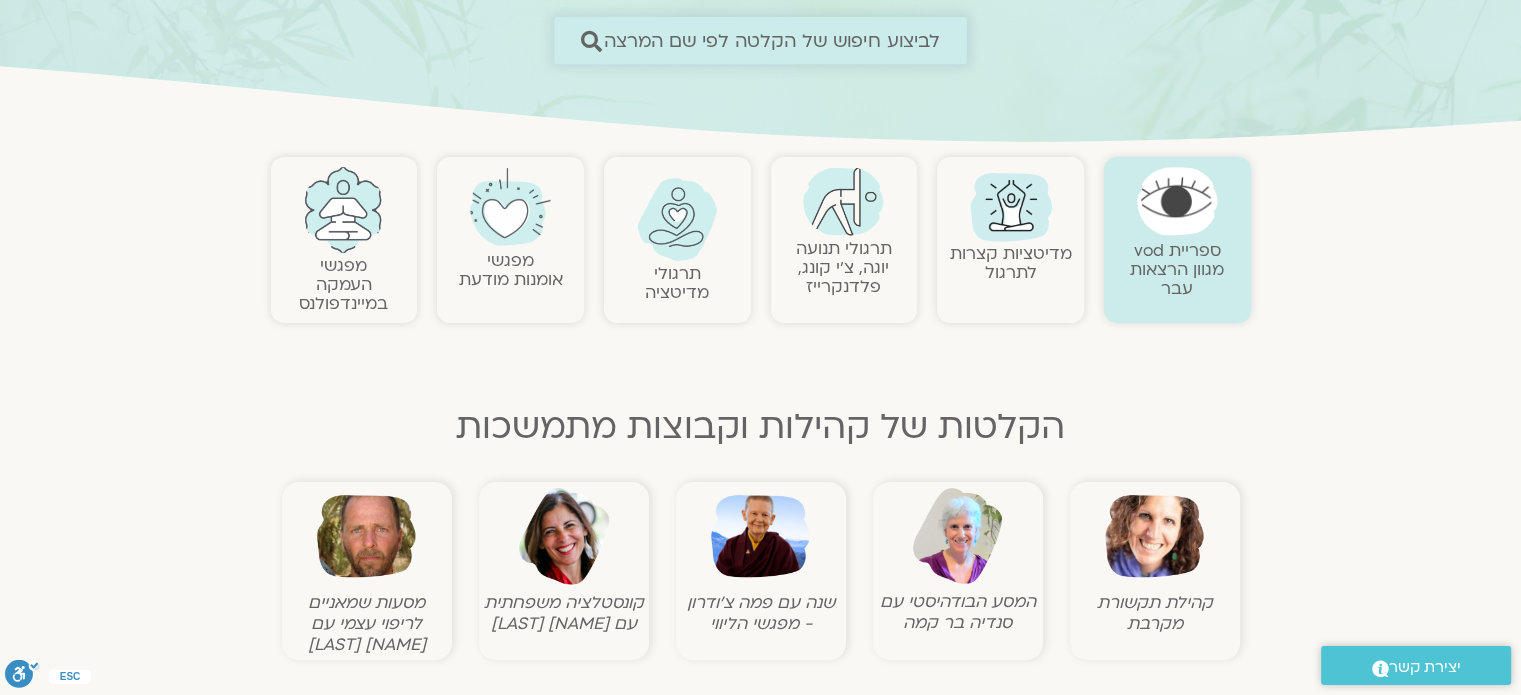 click on "לביצוע חיפוש של הקלטה לפי שם המרצה" at bounding box center (772, 40) 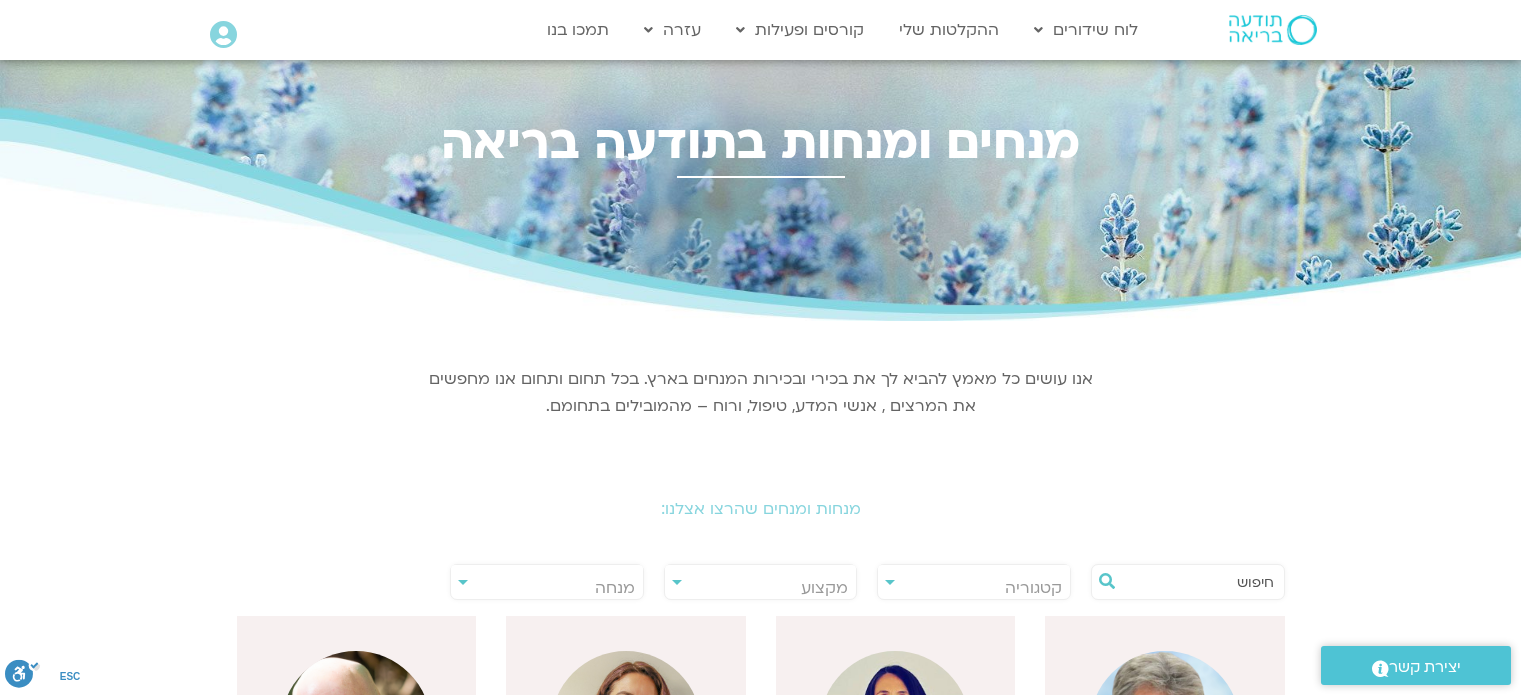 scroll, scrollTop: 0, scrollLeft: 0, axis: both 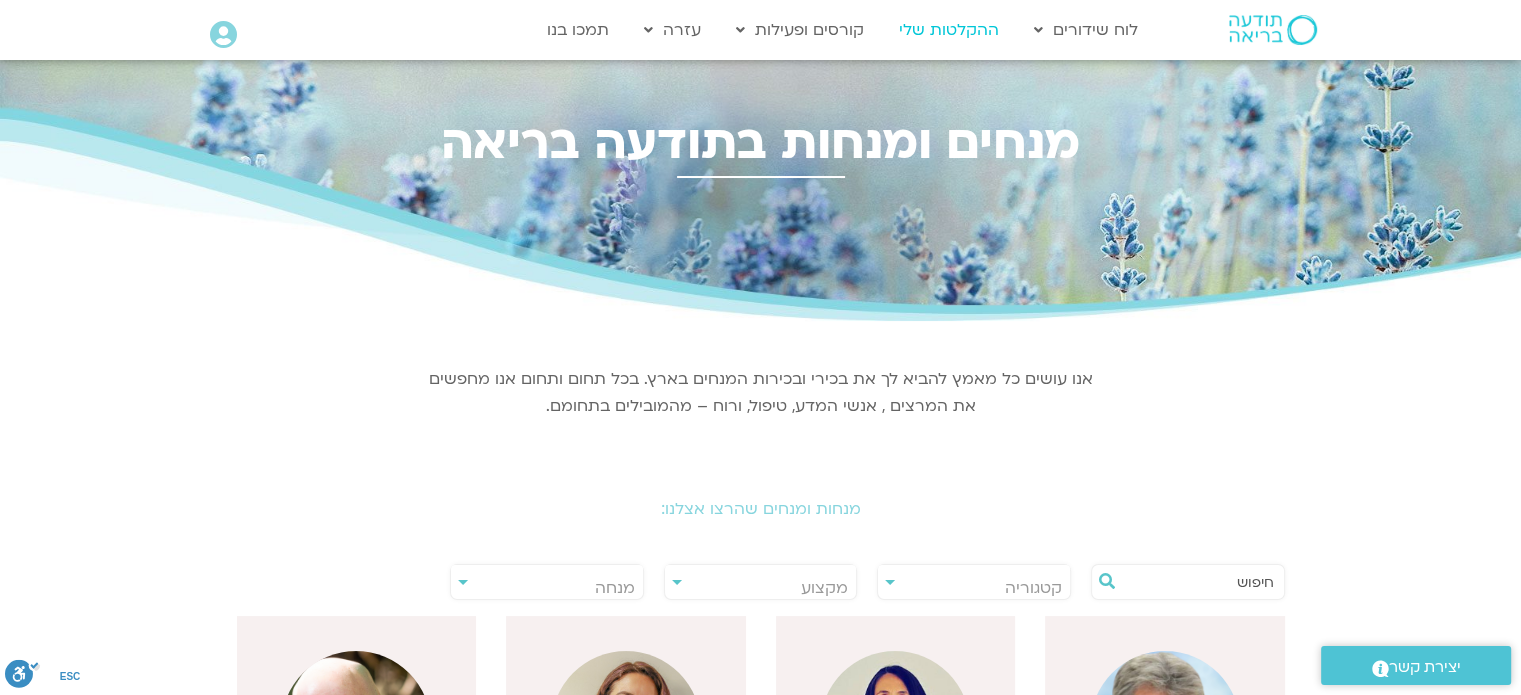 click on "ההקלטות שלי" at bounding box center (949, 30) 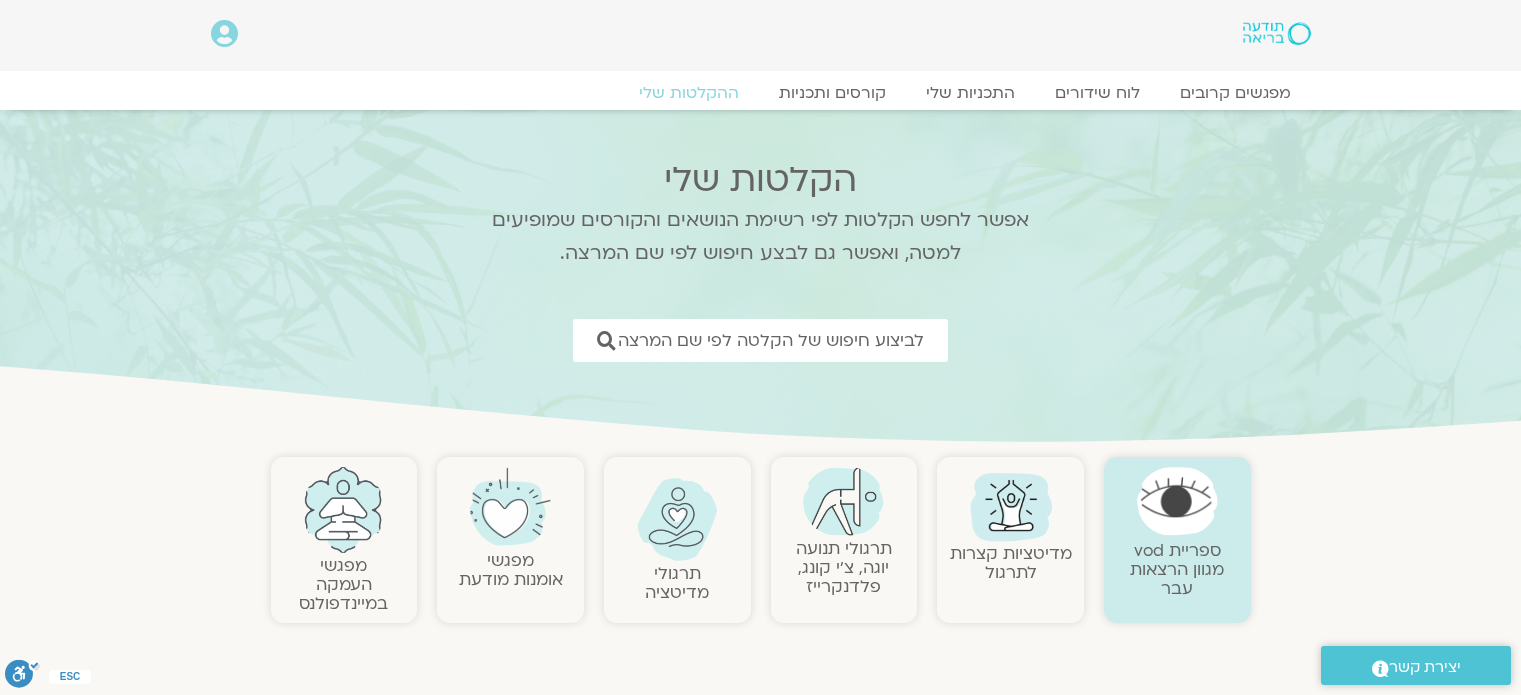 scroll, scrollTop: 0, scrollLeft: 0, axis: both 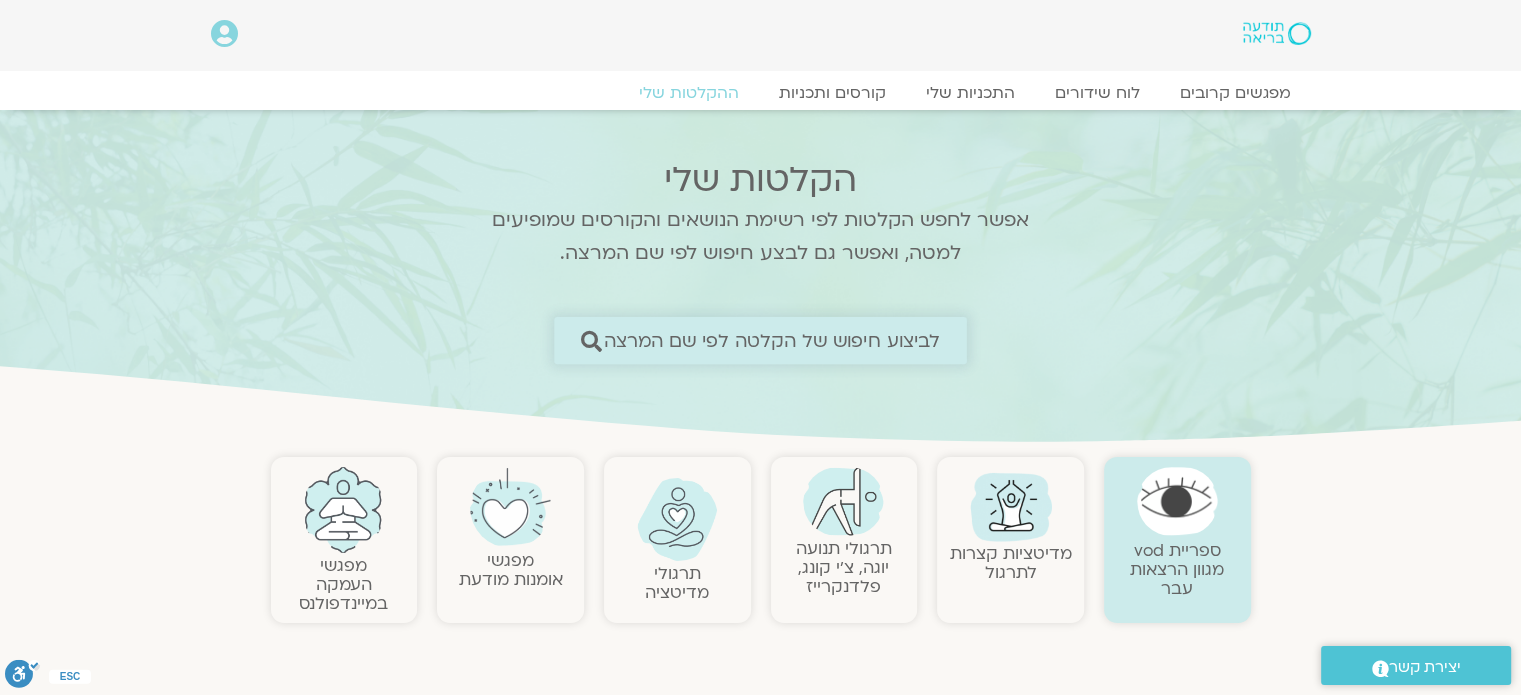 click on "לביצוע חיפוש של הקלטה לפי שם המרצה" at bounding box center (772, 340) 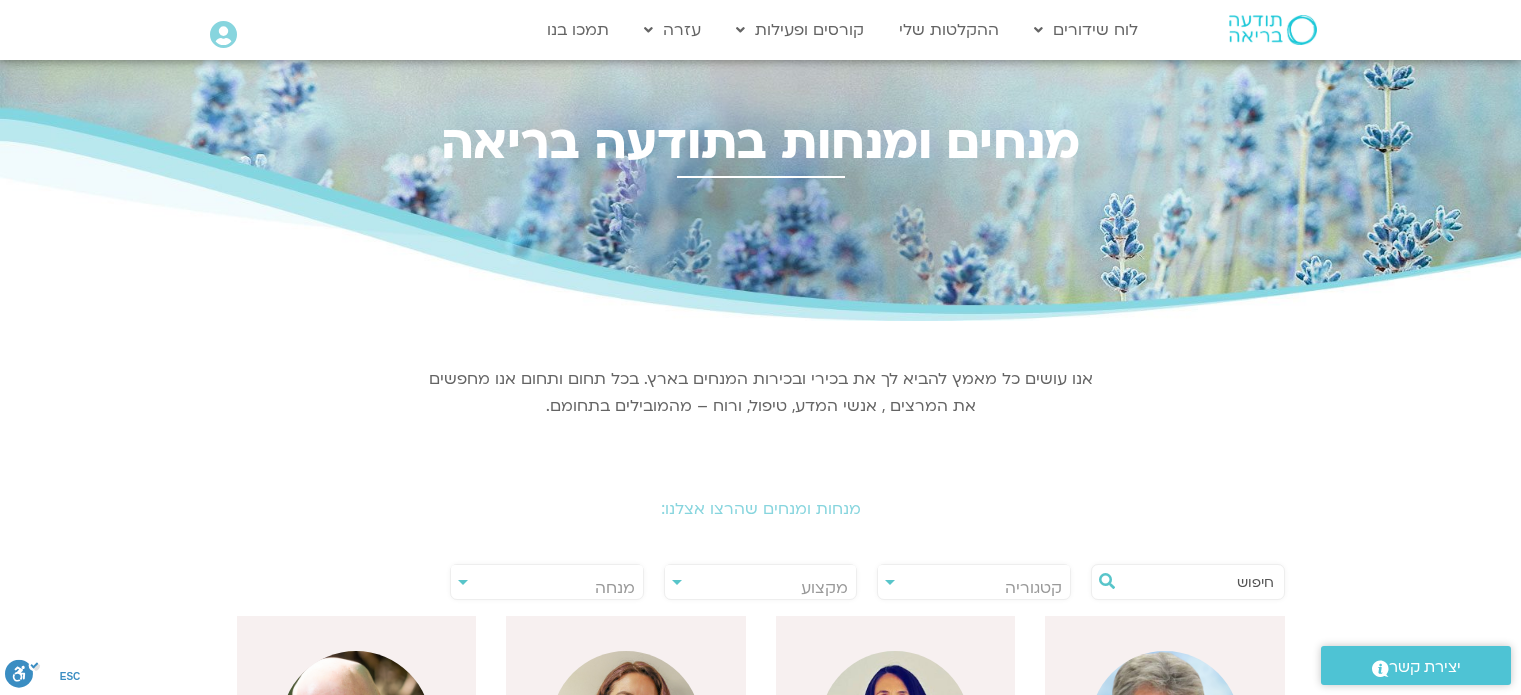 scroll, scrollTop: 0, scrollLeft: 0, axis: both 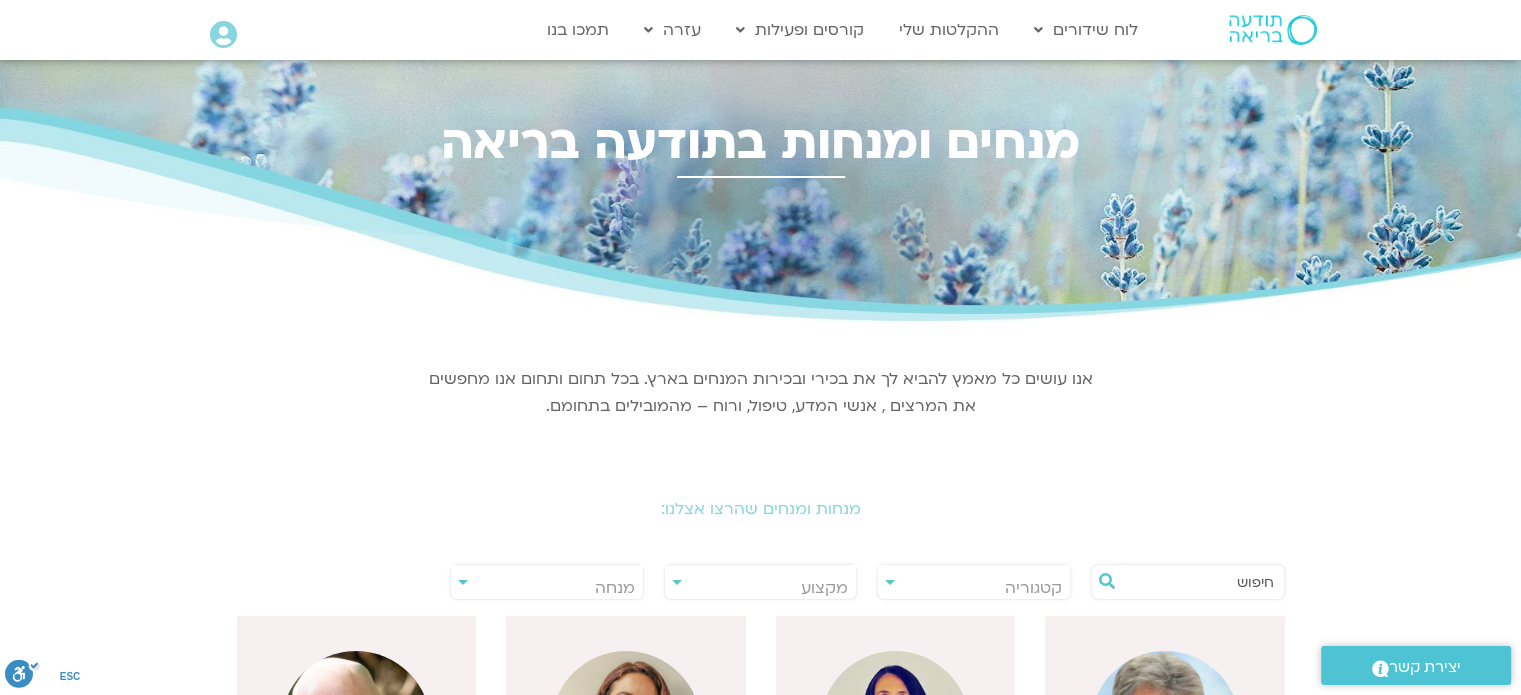 click at bounding box center (1198, 582) 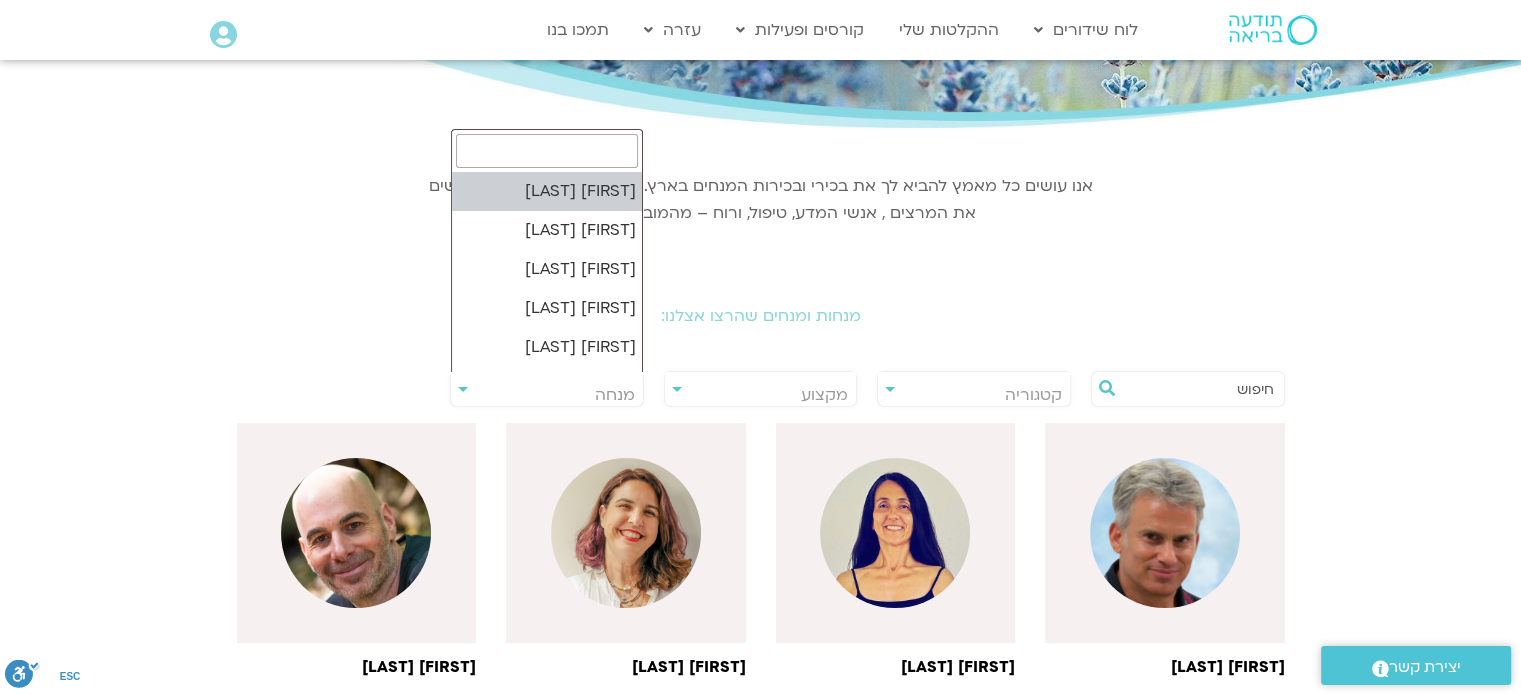 scroll, scrollTop: 200, scrollLeft: 0, axis: vertical 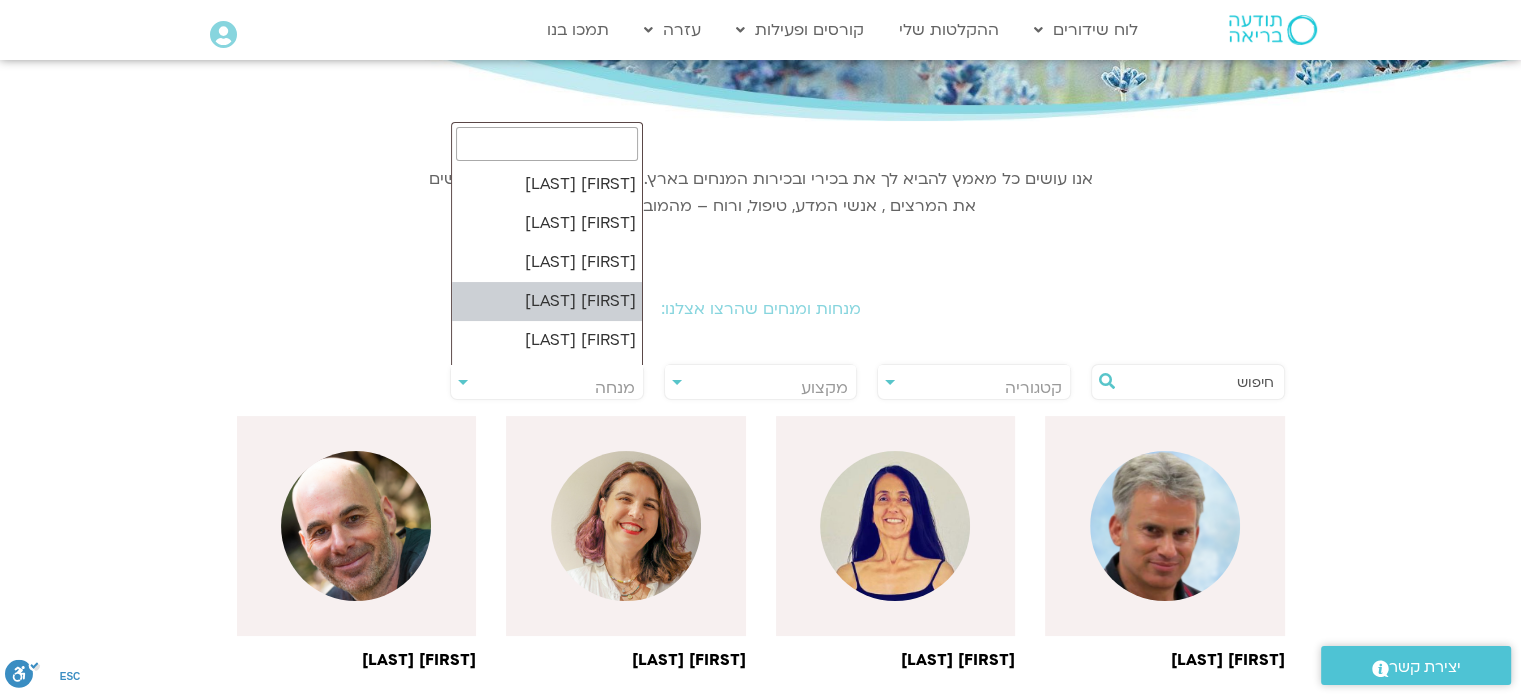 type on "t" 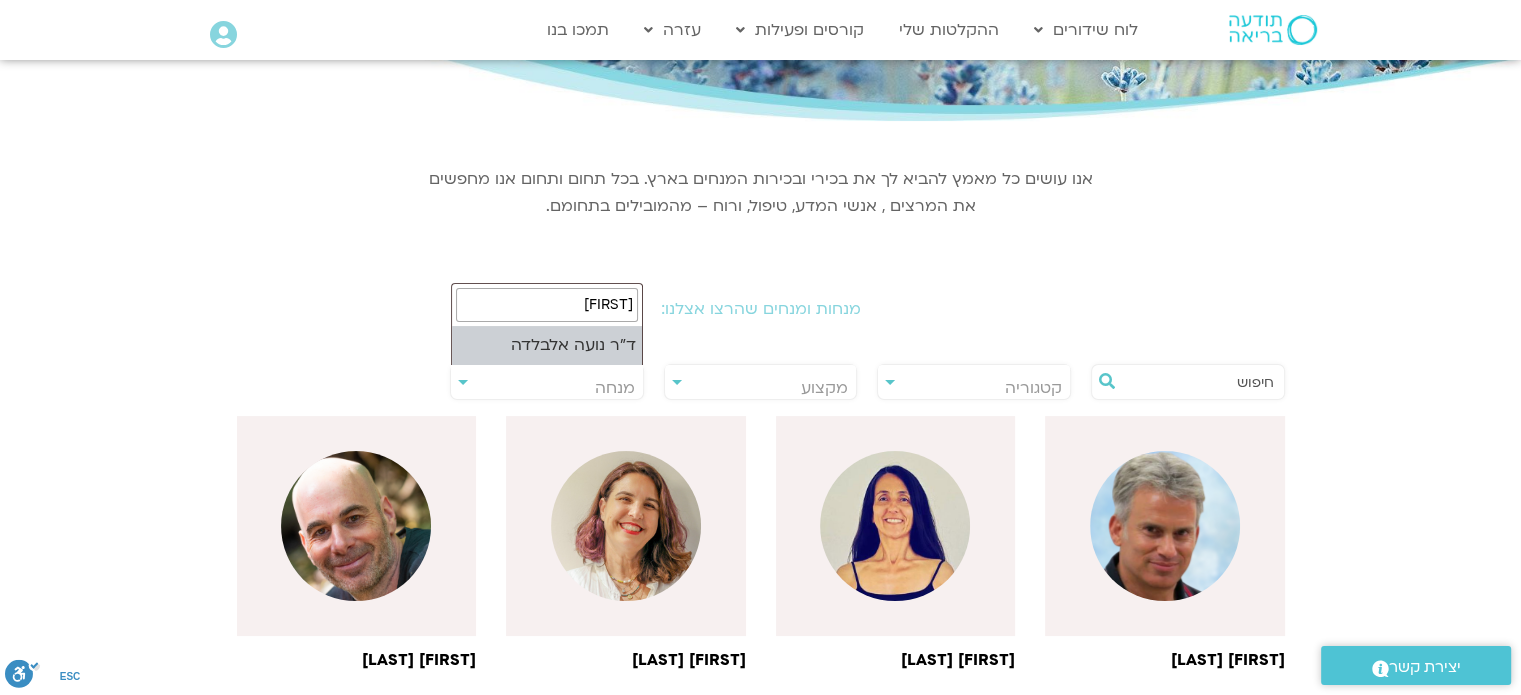 type on "אלב" 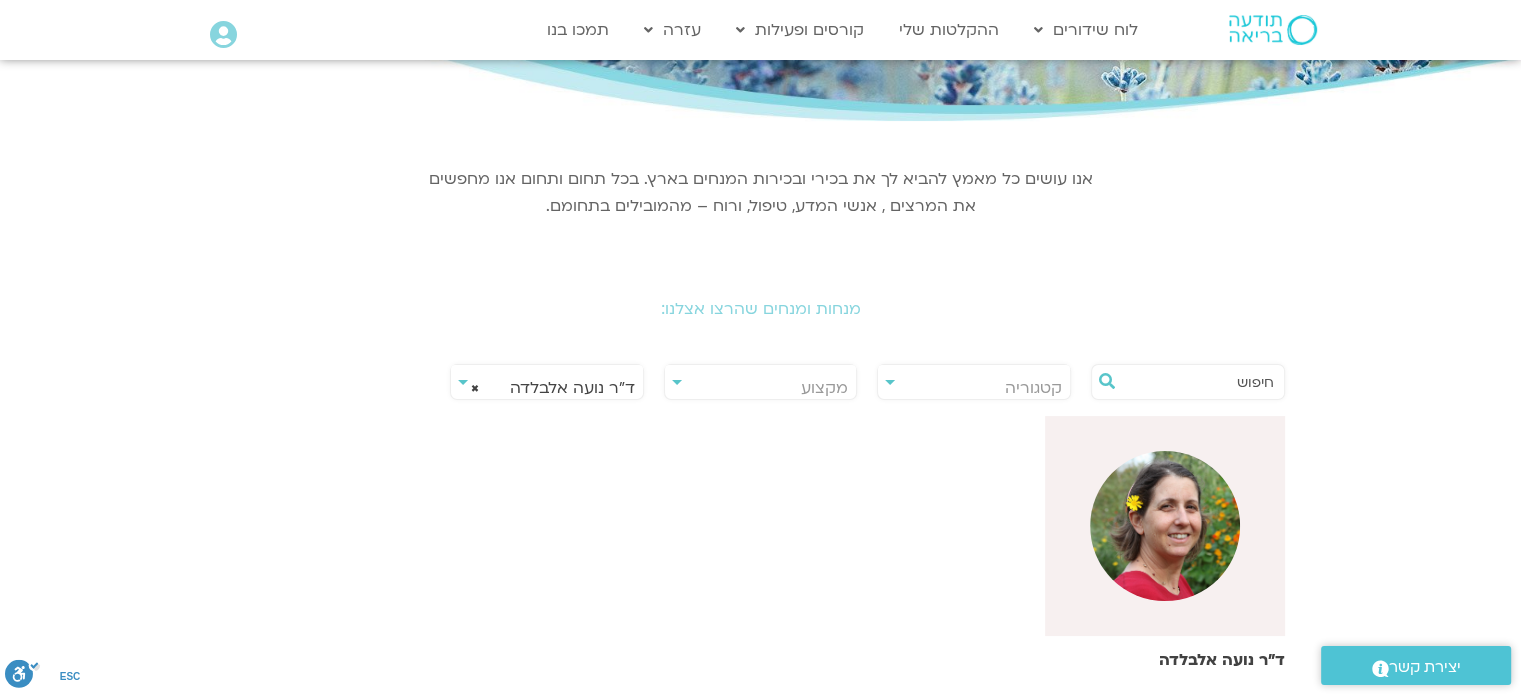 click at bounding box center [1165, 526] 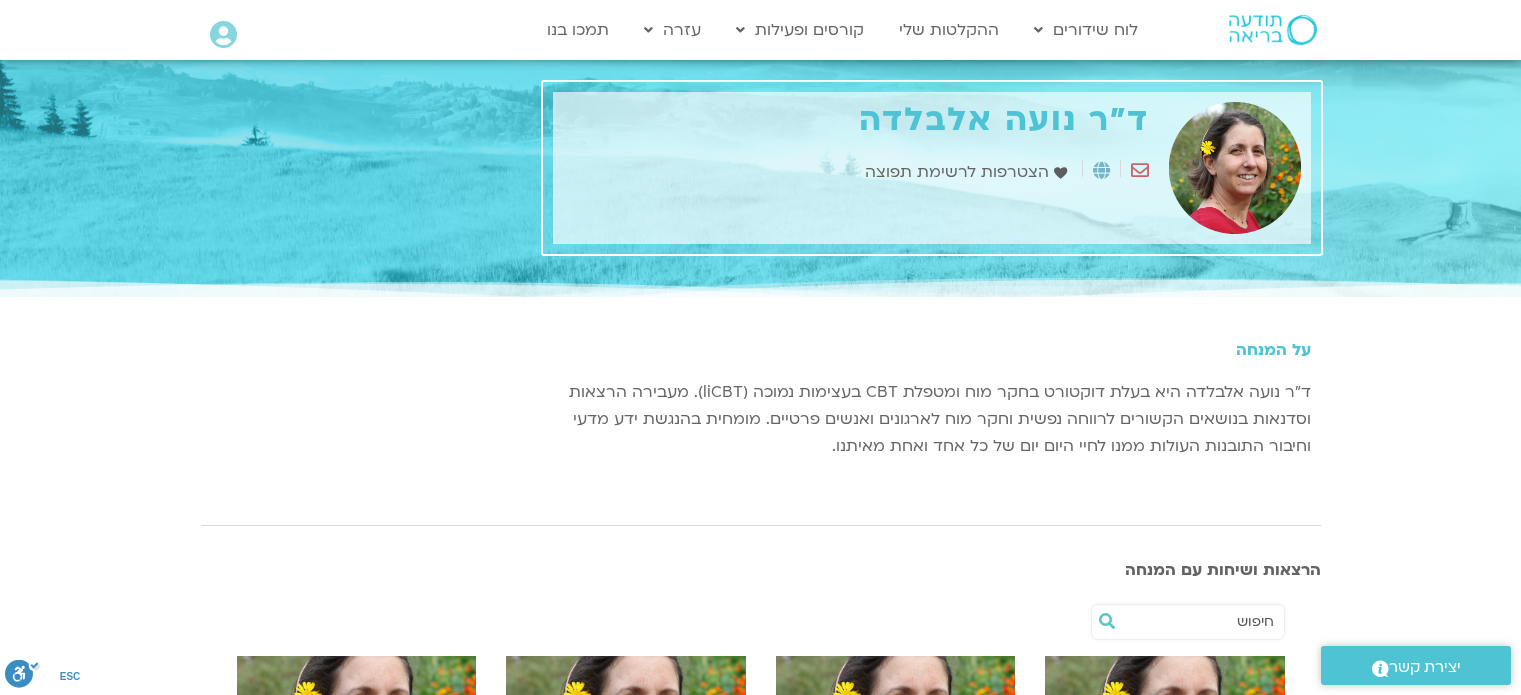 scroll, scrollTop: 0, scrollLeft: 0, axis: both 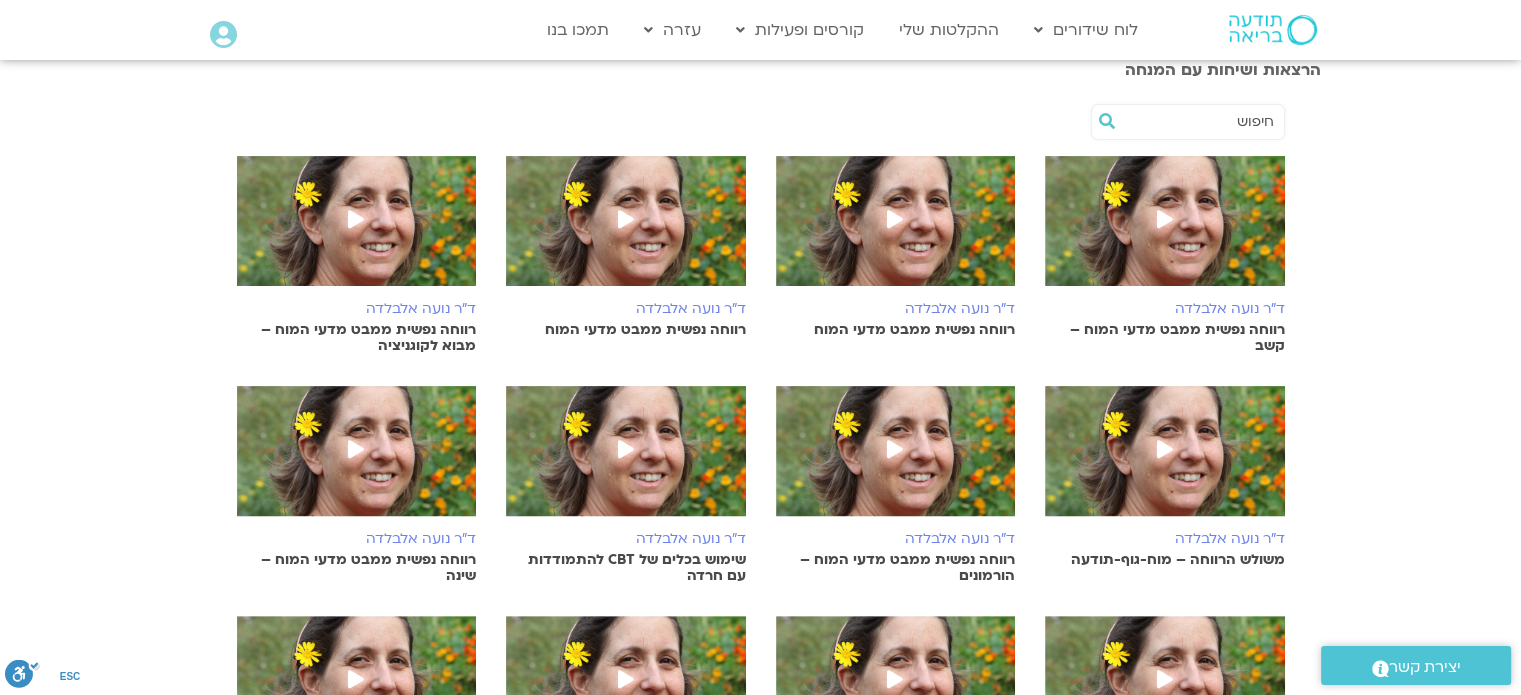 click at bounding box center (1165, 231) 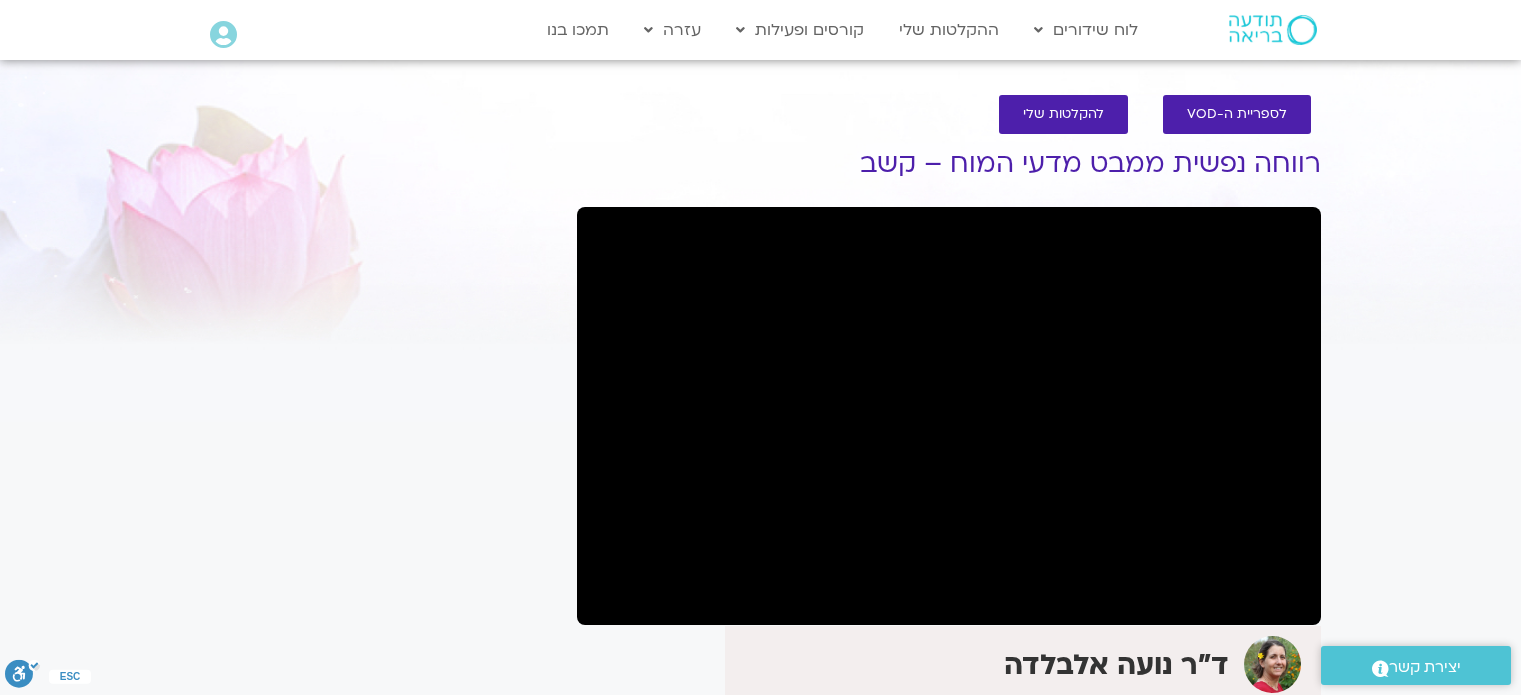 scroll, scrollTop: 0, scrollLeft: 0, axis: both 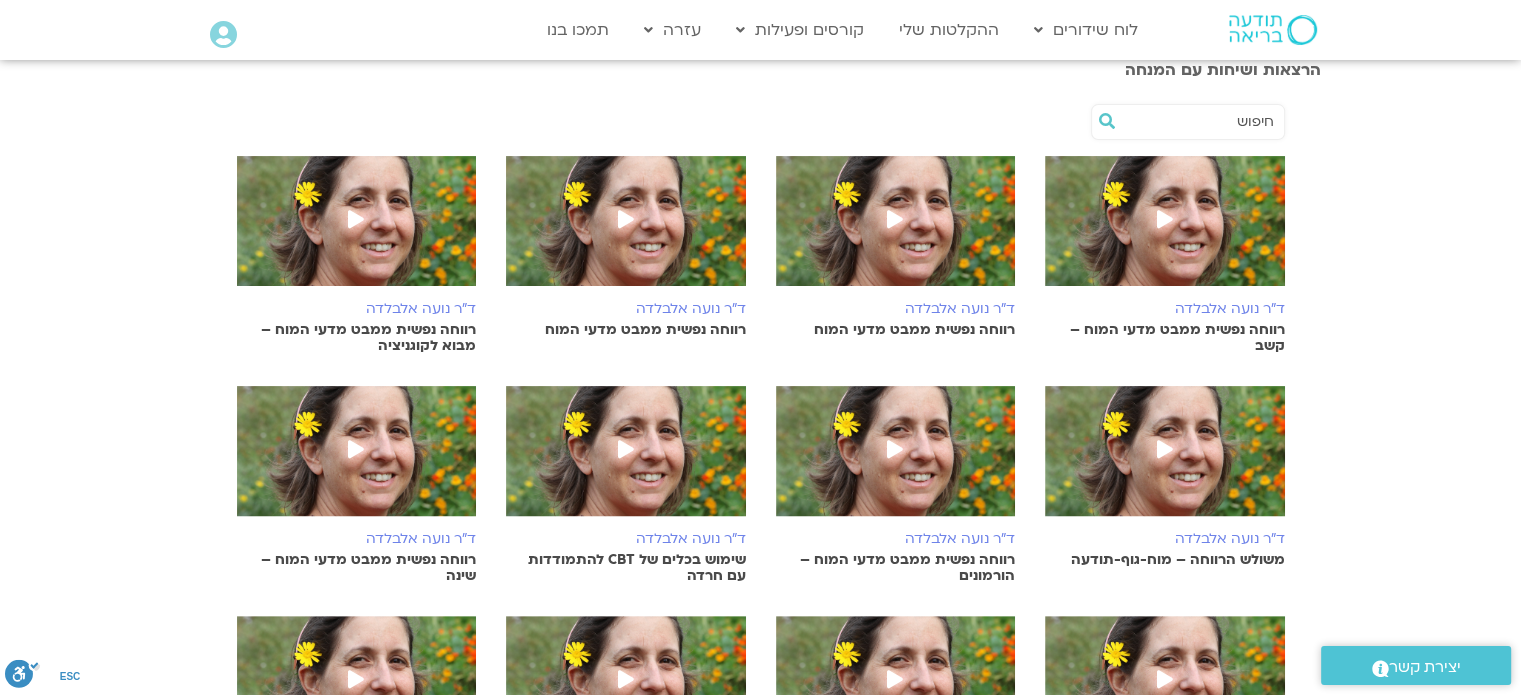 click at bounding box center [626, 231] 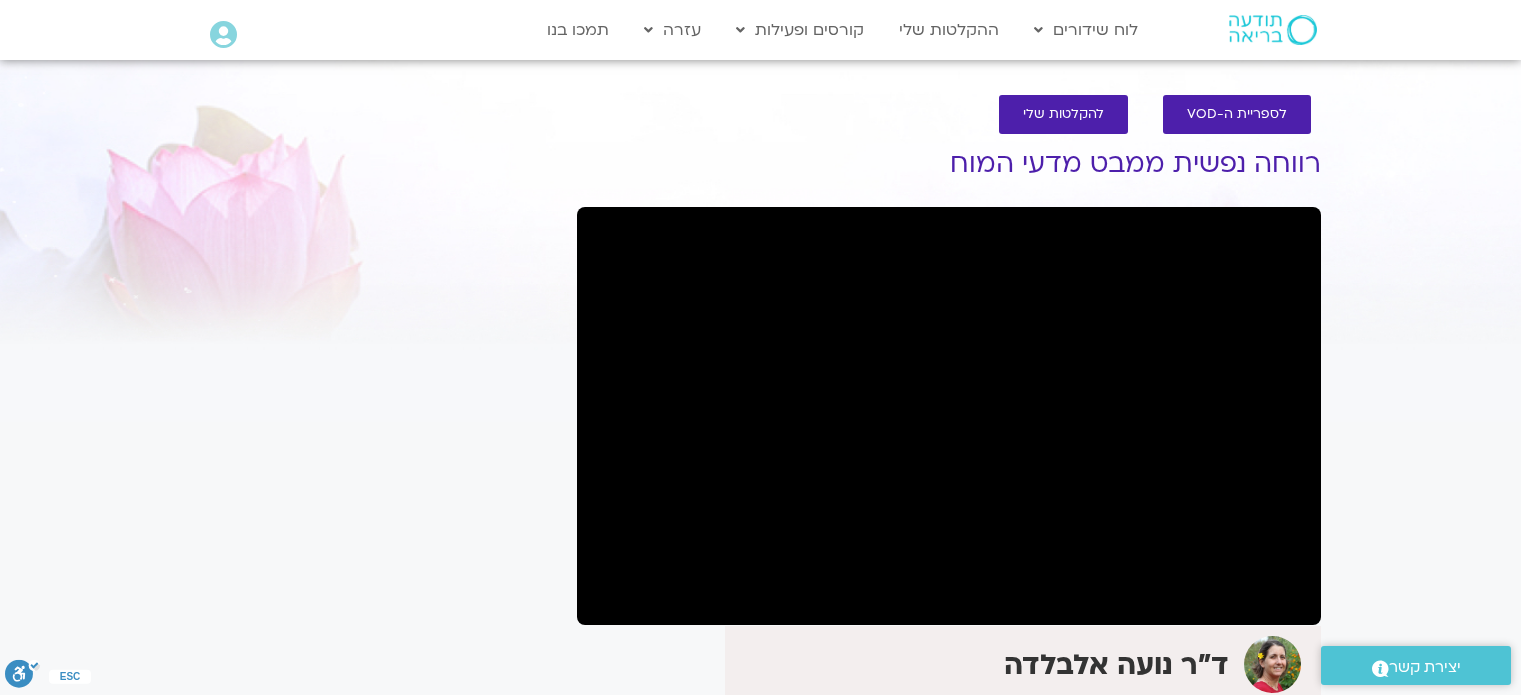 scroll, scrollTop: 0, scrollLeft: 0, axis: both 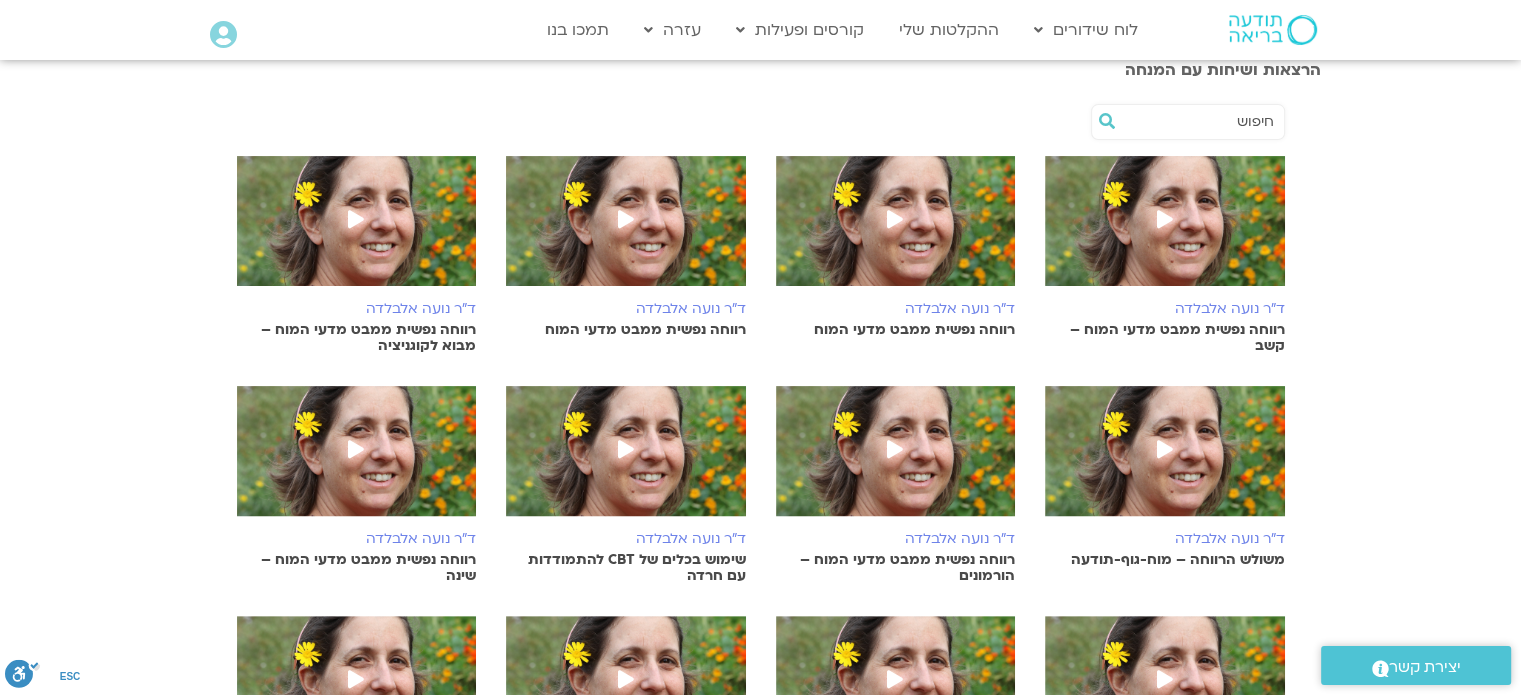 click at bounding box center [1165, 461] 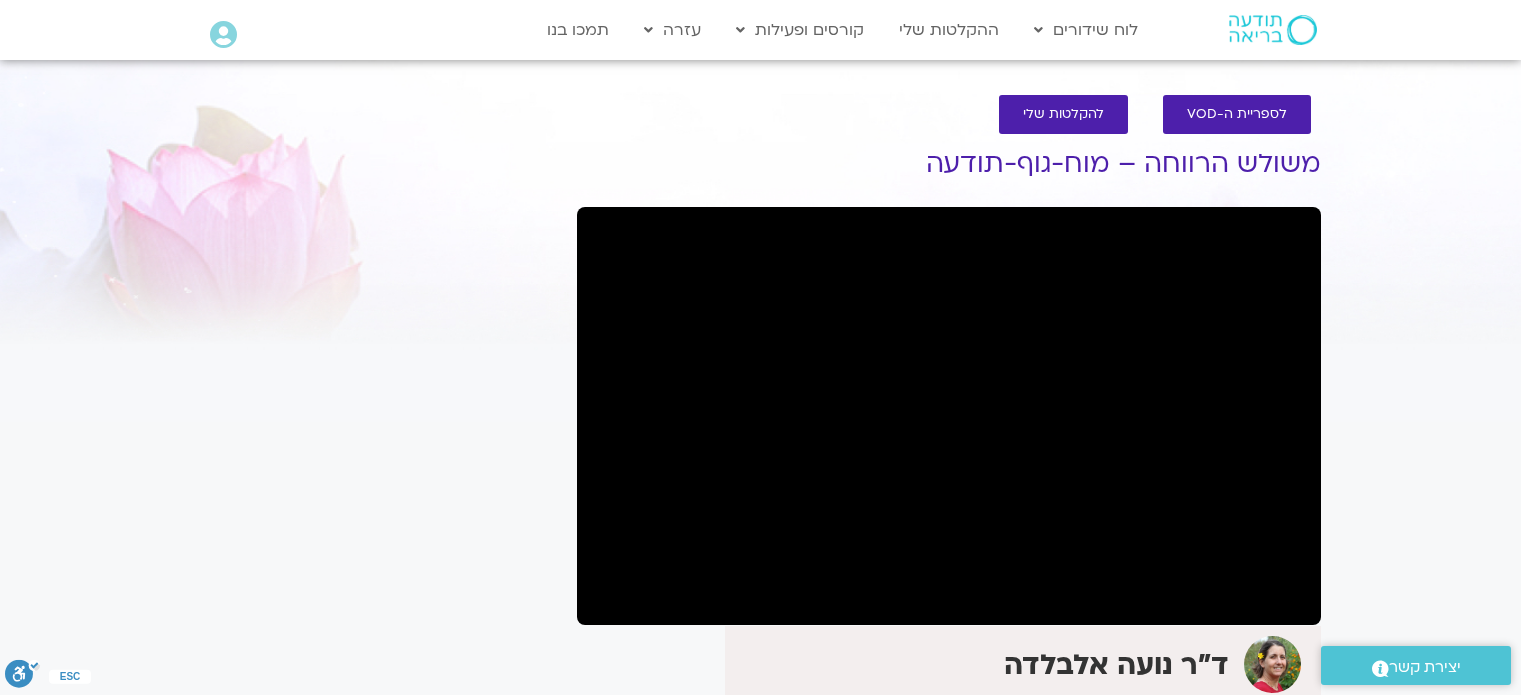 scroll, scrollTop: 0, scrollLeft: 0, axis: both 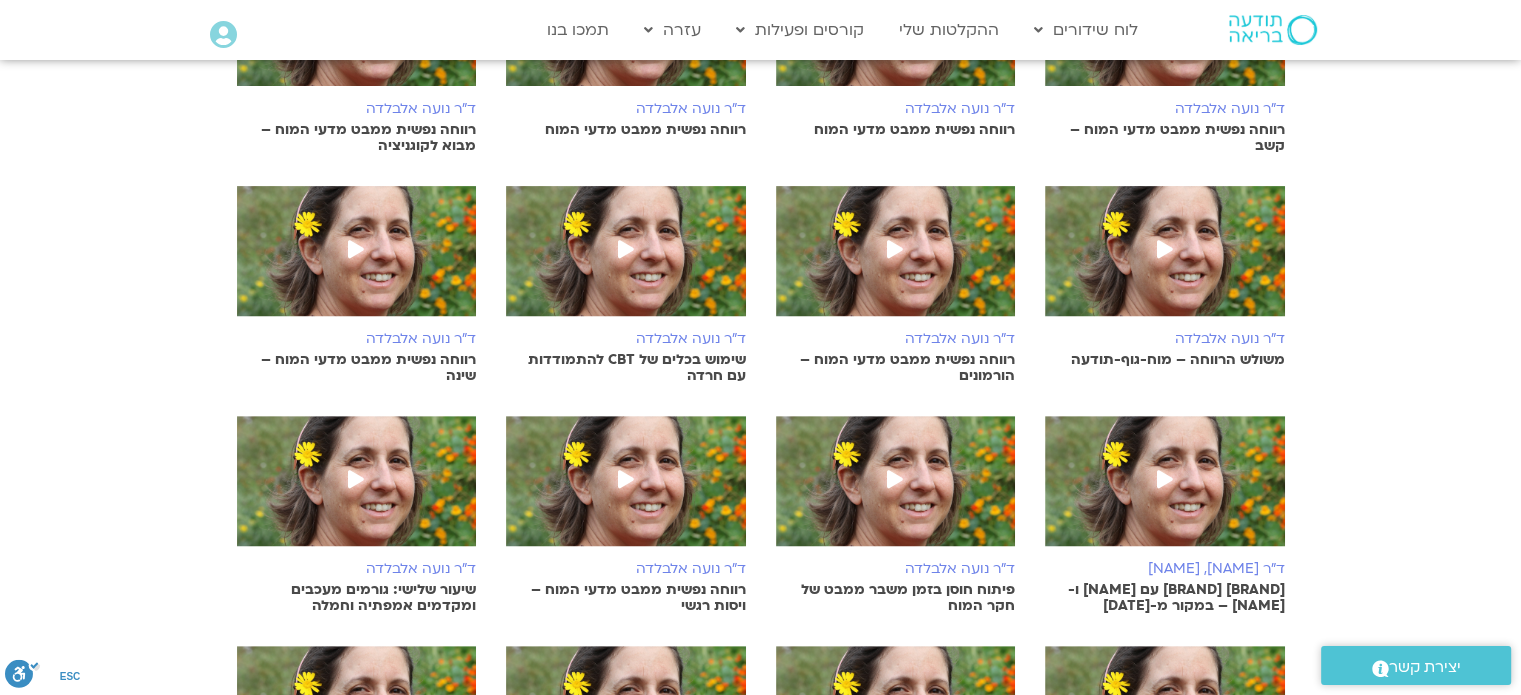 click at bounding box center [896, 261] 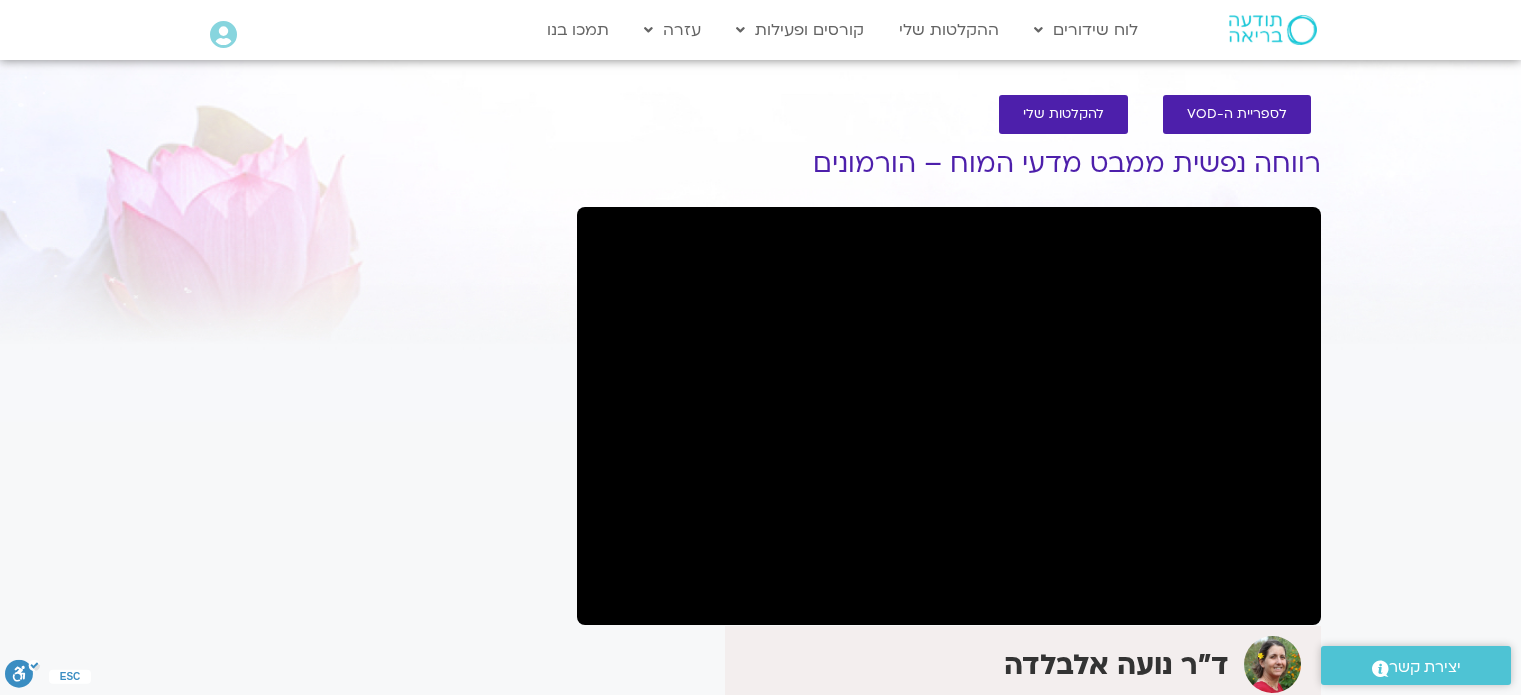 scroll, scrollTop: 0, scrollLeft: 0, axis: both 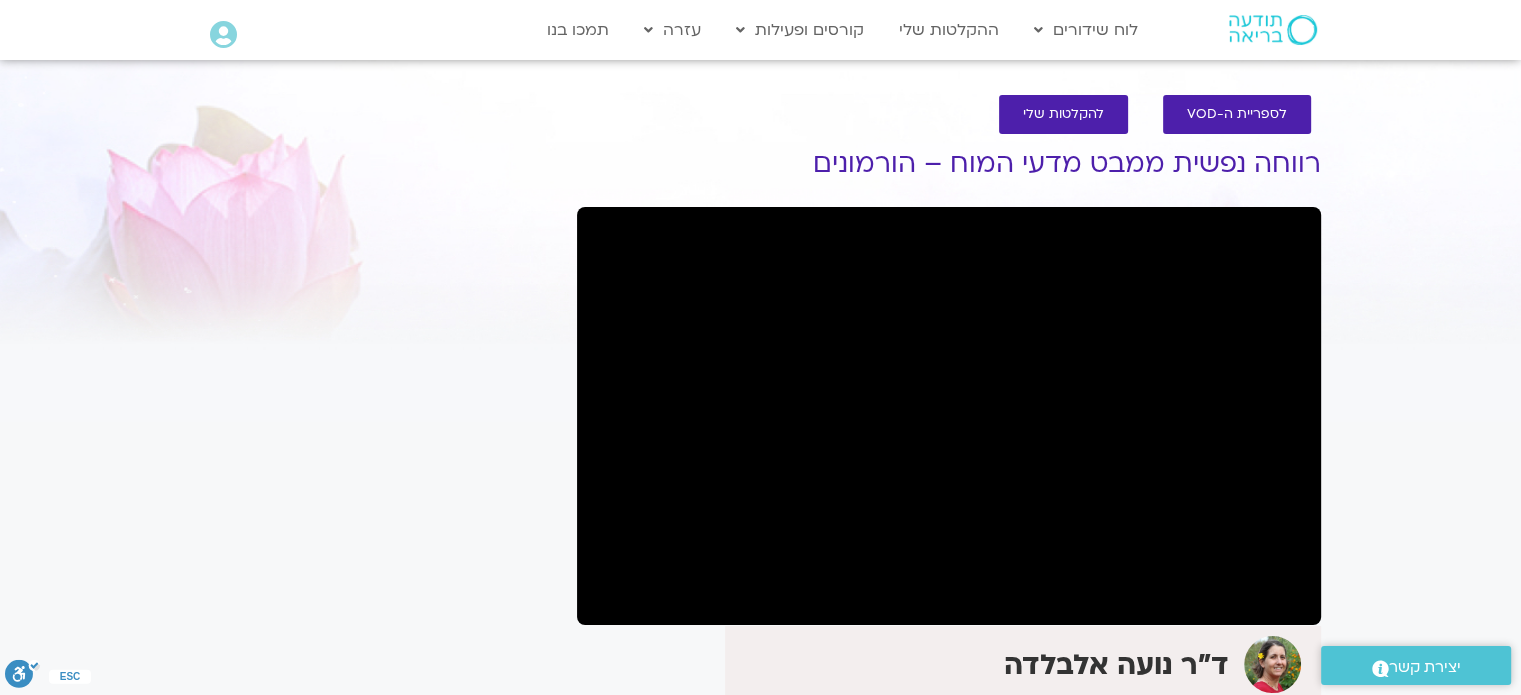 drag, startPoint x: 916, startPoint y: 243, endPoint x: 220, endPoint y: 283, distance: 697.1485 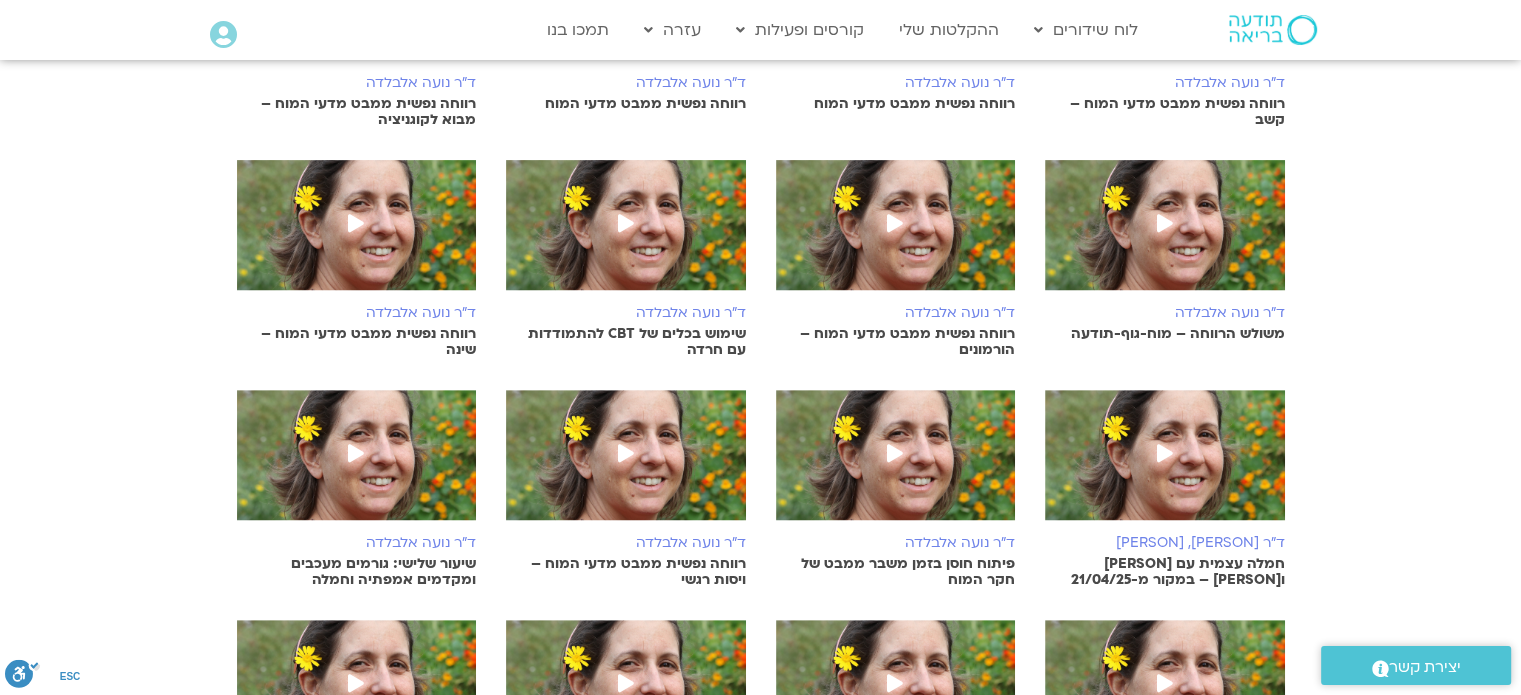 scroll, scrollTop: 726, scrollLeft: 0, axis: vertical 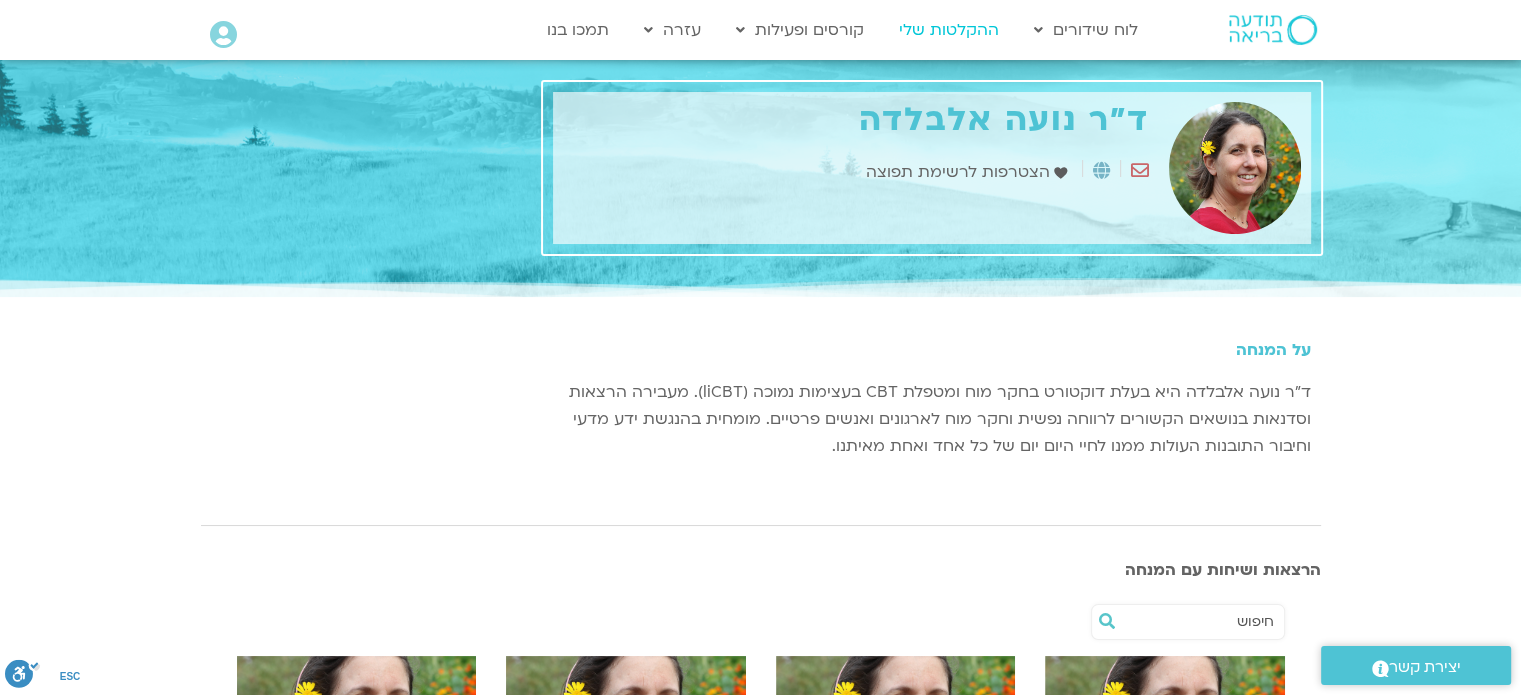 click on "ההקלטות שלי" at bounding box center [949, 30] 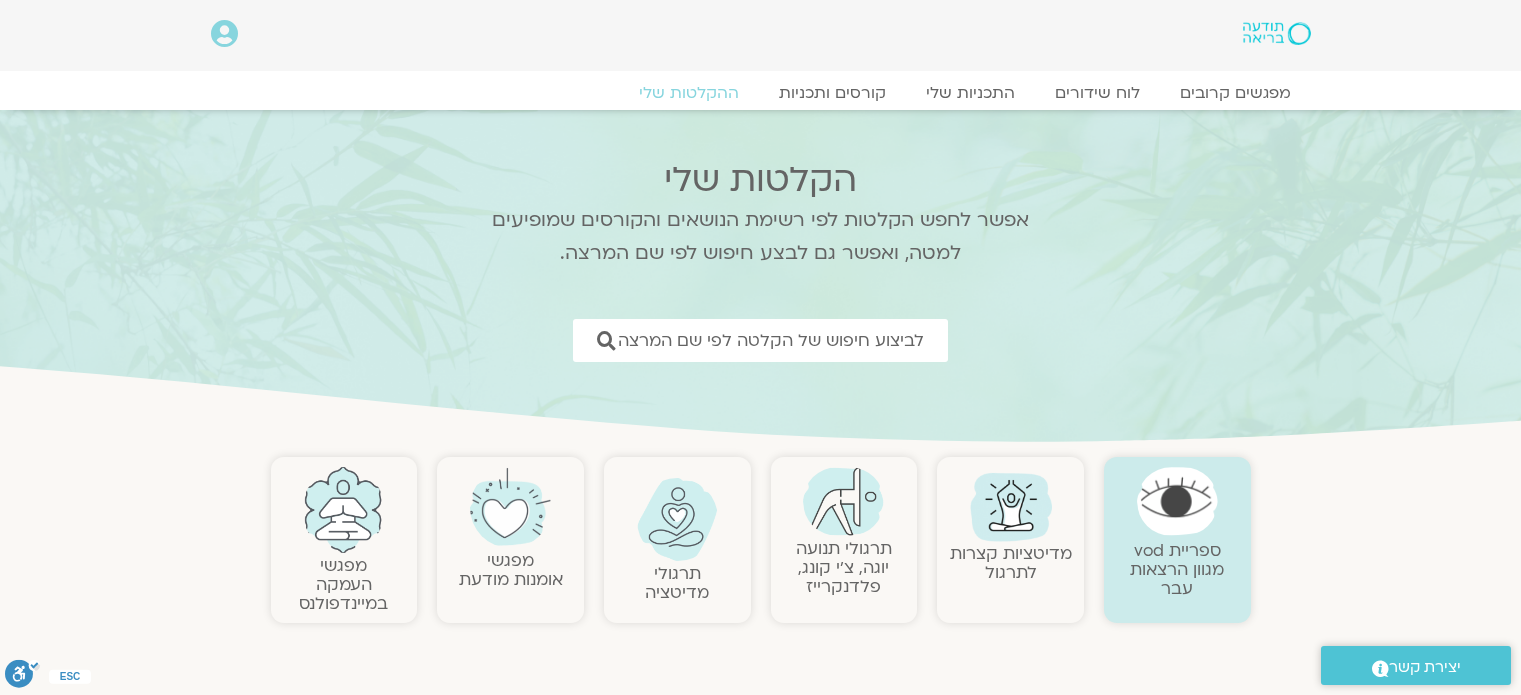 scroll, scrollTop: 0, scrollLeft: 0, axis: both 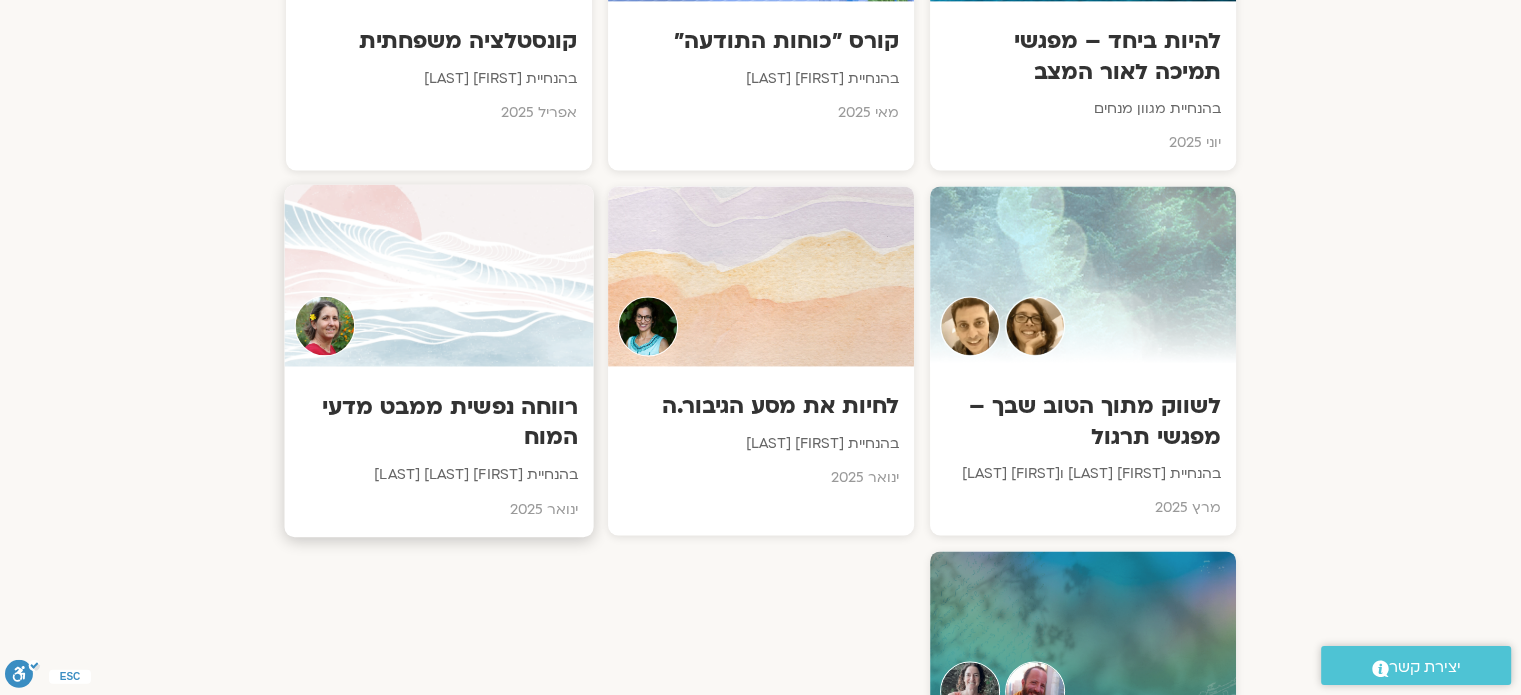 click at bounding box center [438, 276] 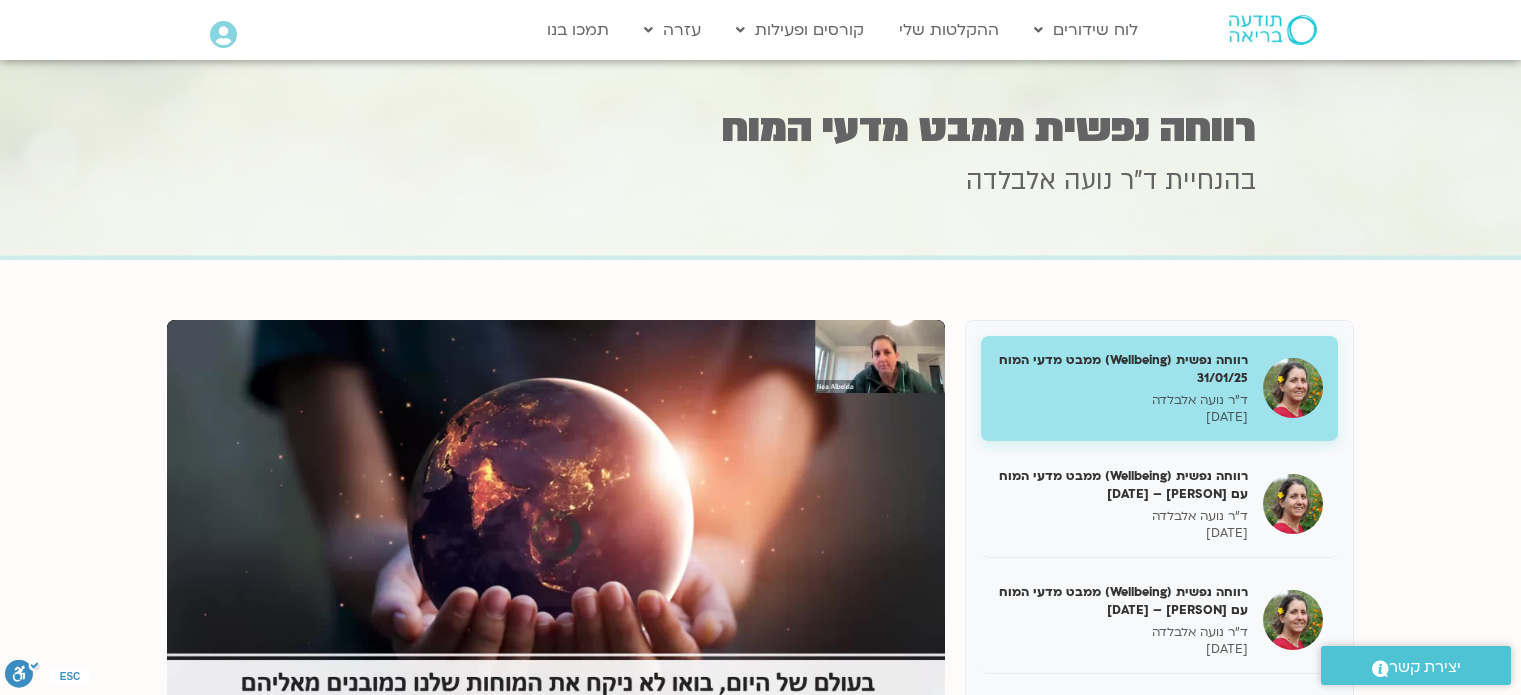 scroll, scrollTop: 0, scrollLeft: 0, axis: both 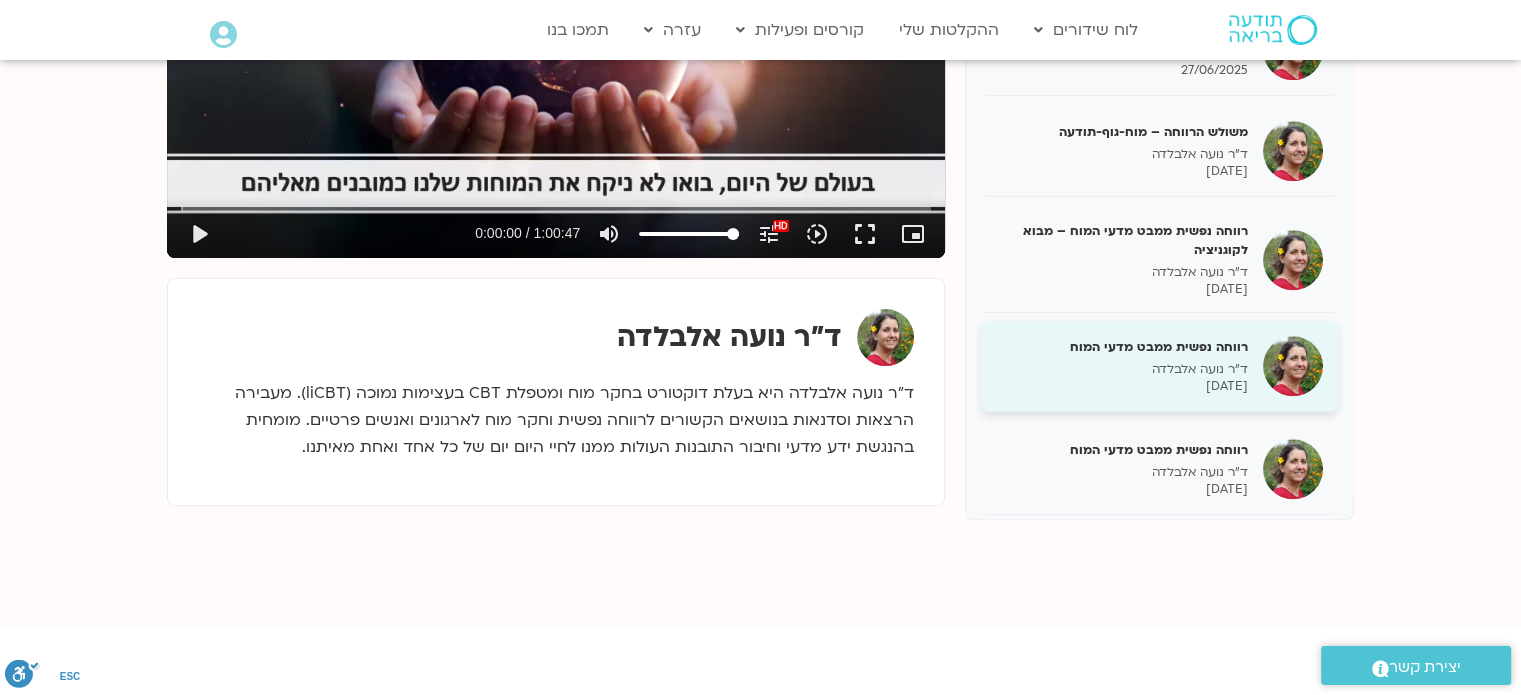 click on "ד"ר נועה אלבלדה" at bounding box center (1122, 369) 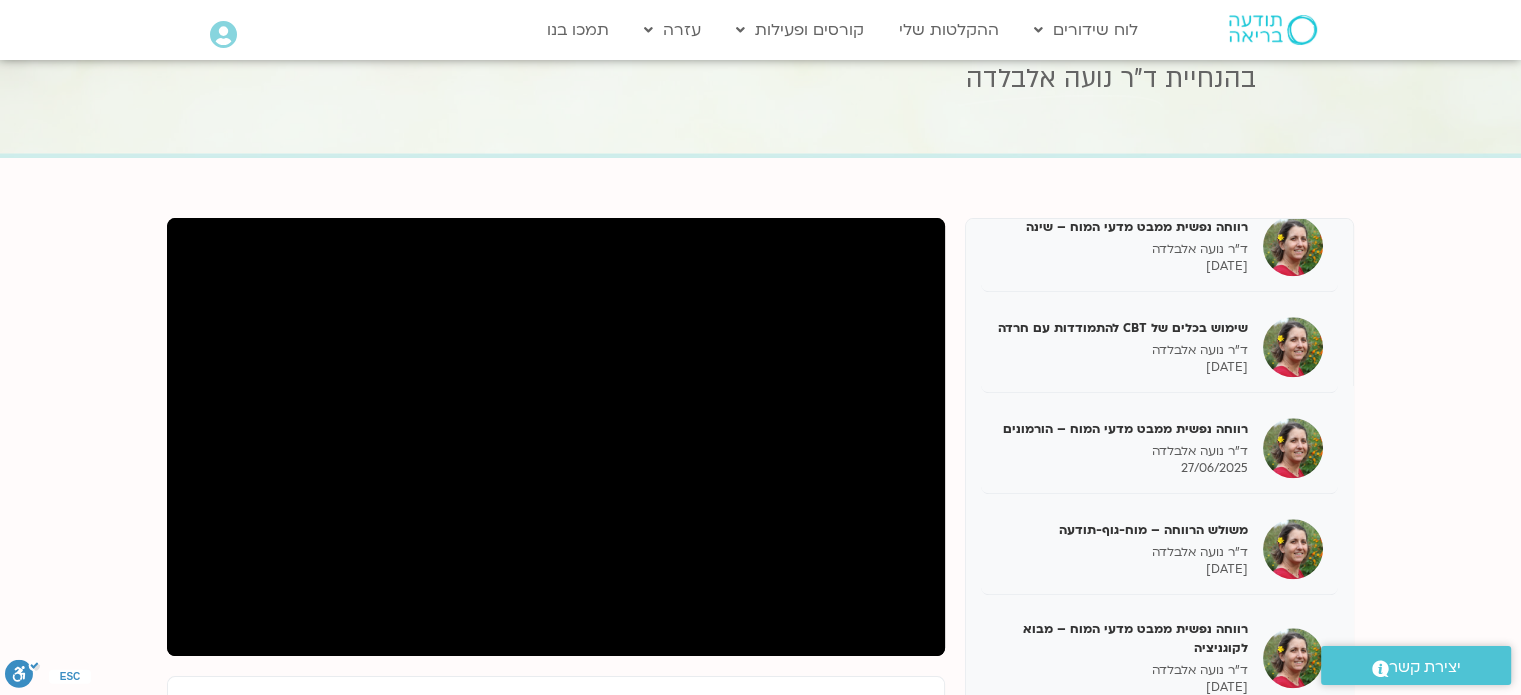 scroll, scrollTop: 0, scrollLeft: 0, axis: both 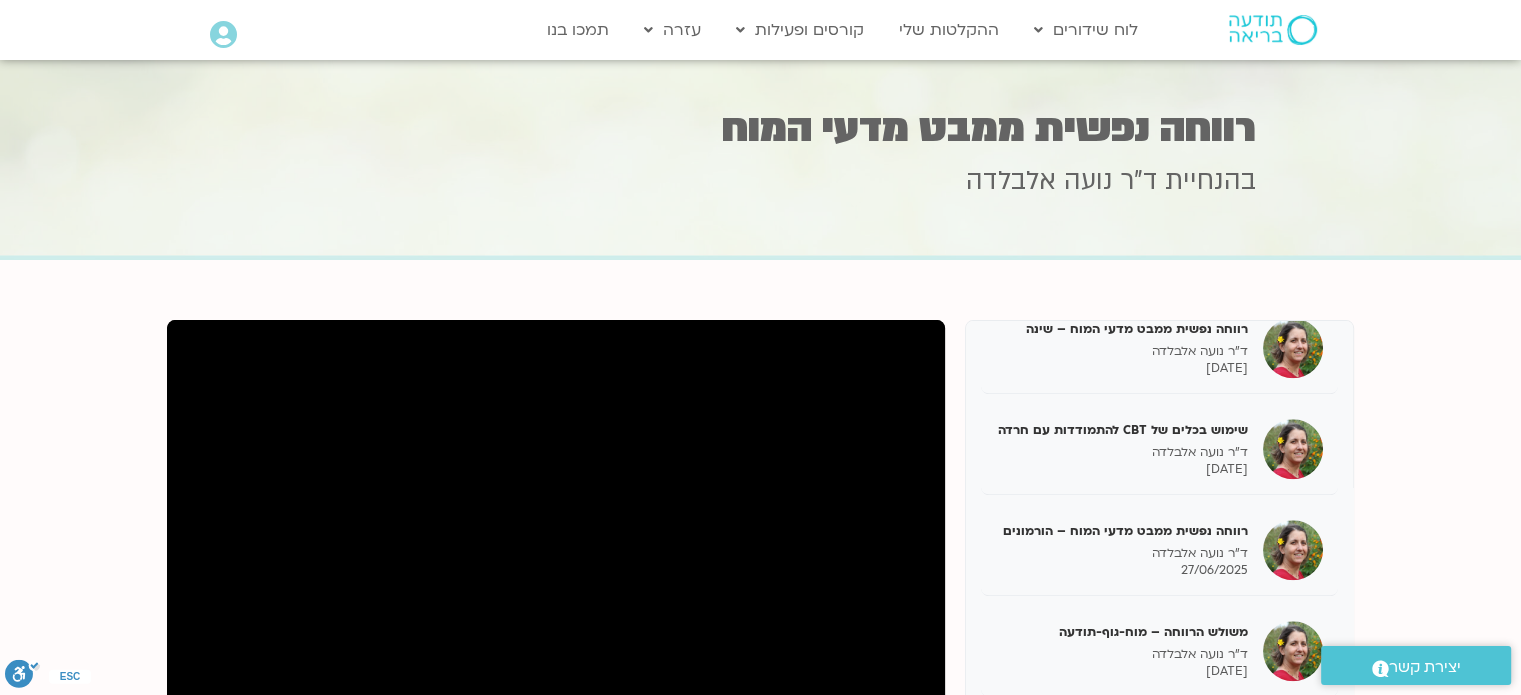 click on "רווחה נפשית (Wellbeing) ממבט מדעי המוח 31/01/25
ד"ר נועה אלבלדה
31/01/2025
רווחה נפשית (Wellbeing) ממבט מדעי המוח עם נועה אלבלדה – 07/02/25
ד"ר נועה אלבלדה
07/02/2025
רווחה נפשית (Wellbeing) ממבט מדעי המוח עם נועה אלבלדה – 14/02/25
ד"ר נועה אלבלדה
14/02/2025" at bounding box center [760, 693] 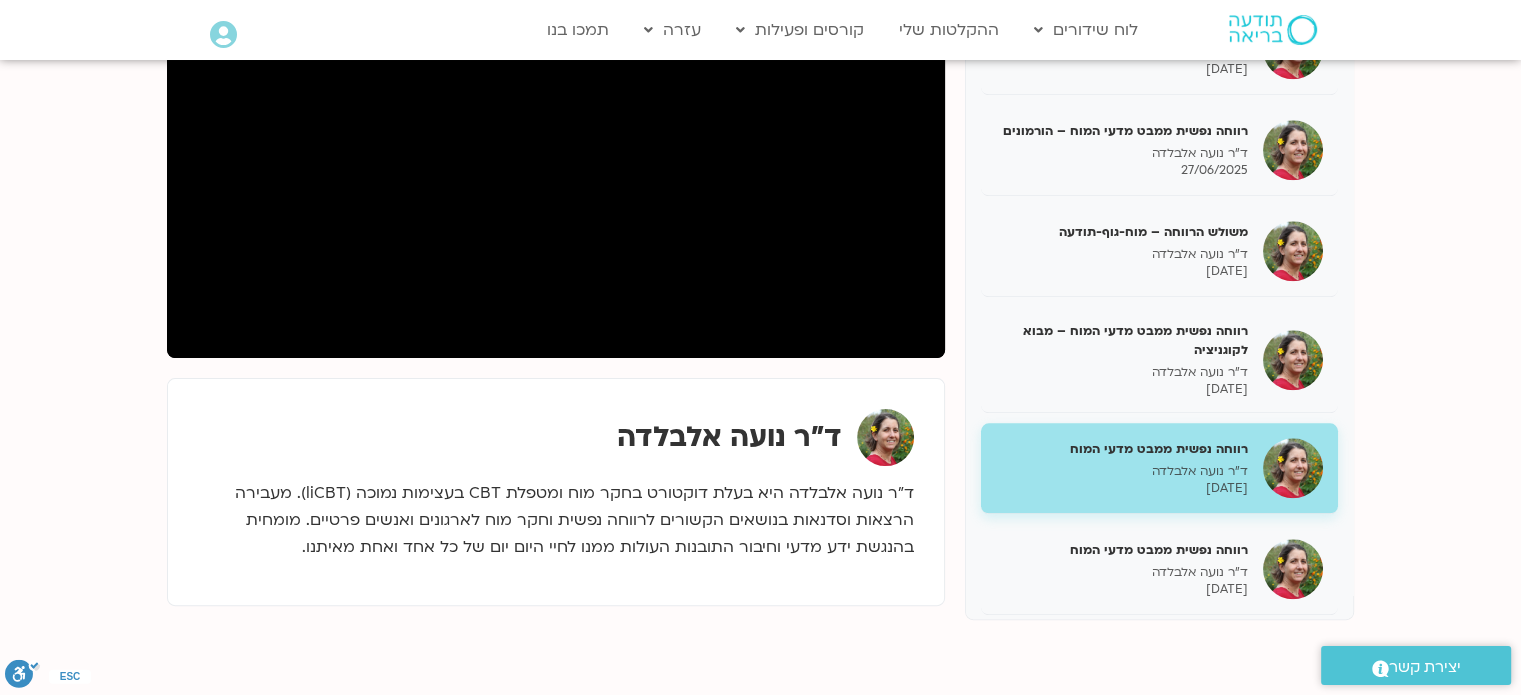 scroll, scrollTop: 500, scrollLeft: 0, axis: vertical 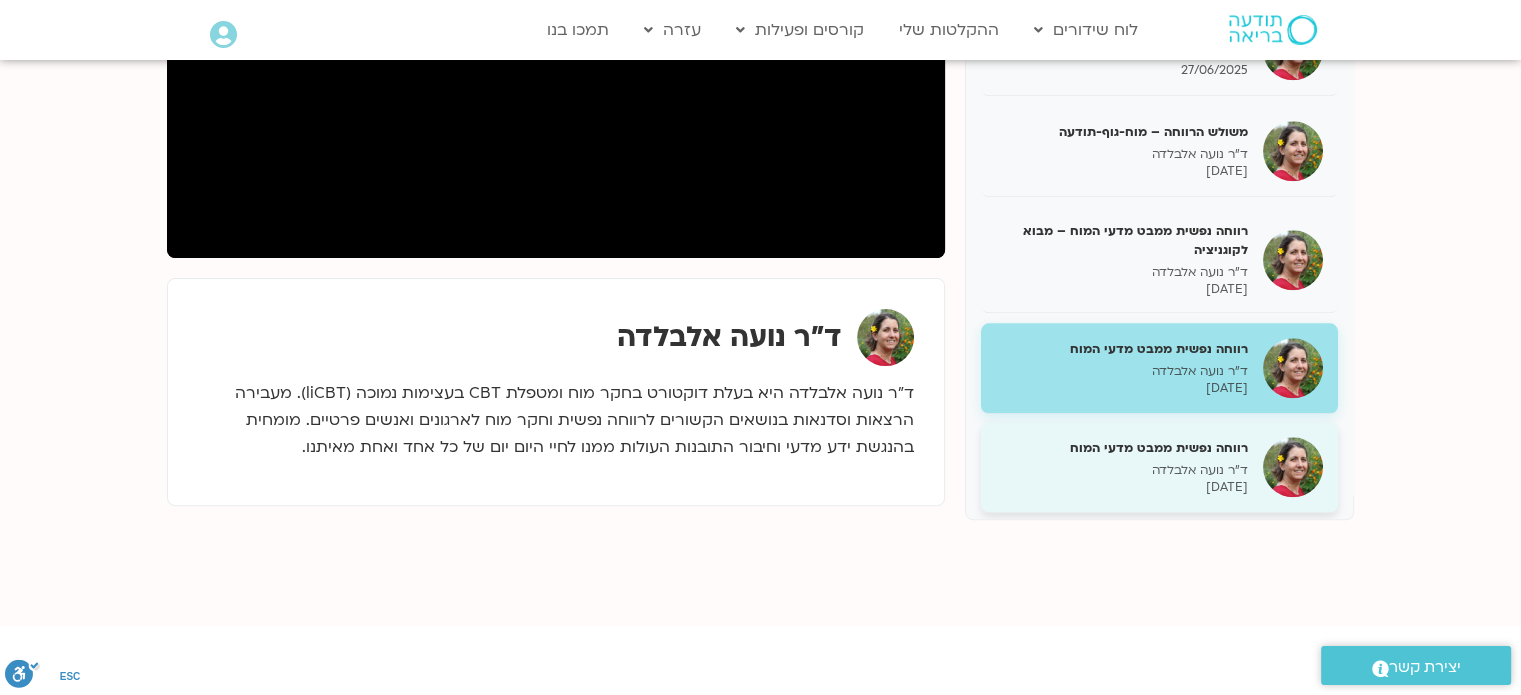 click on "רווחה נפשית ממבט מדעי המוח" at bounding box center (1122, 448) 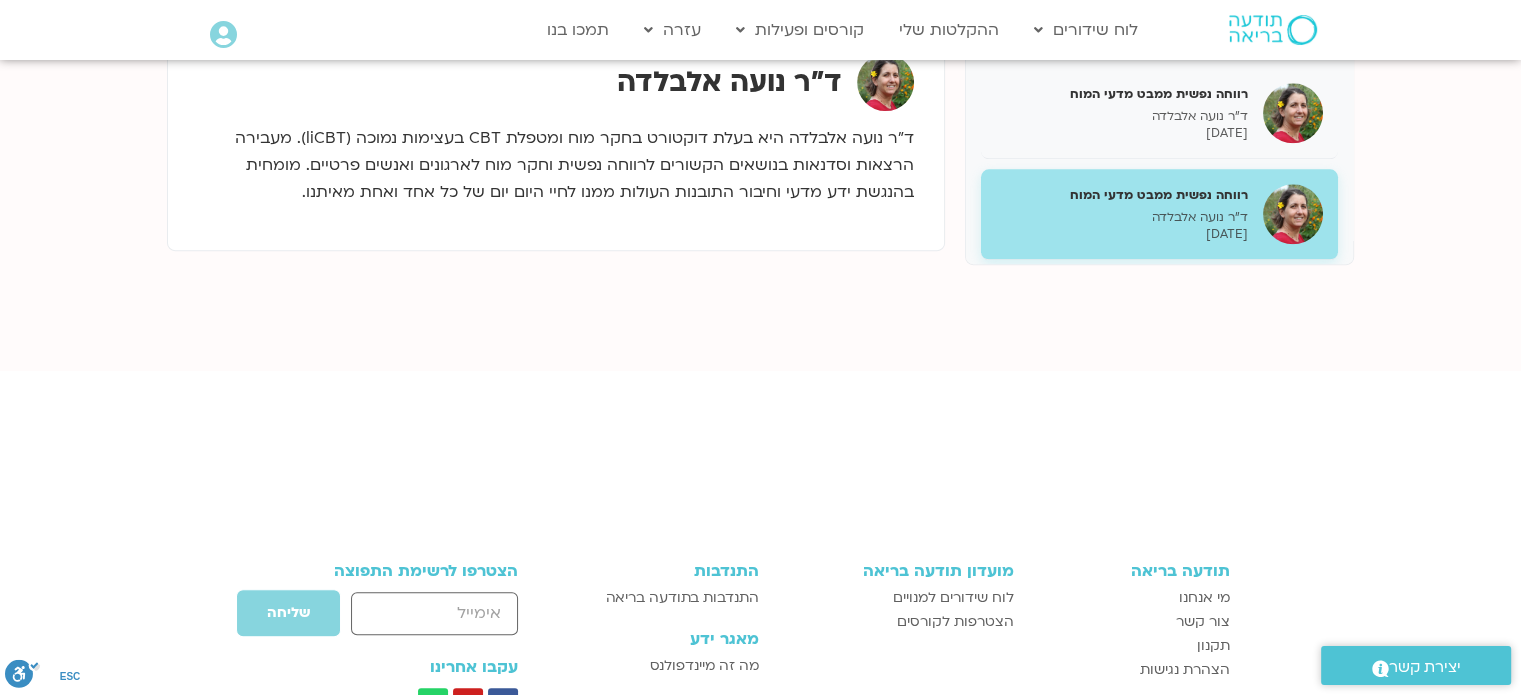 scroll, scrollTop: 800, scrollLeft: 0, axis: vertical 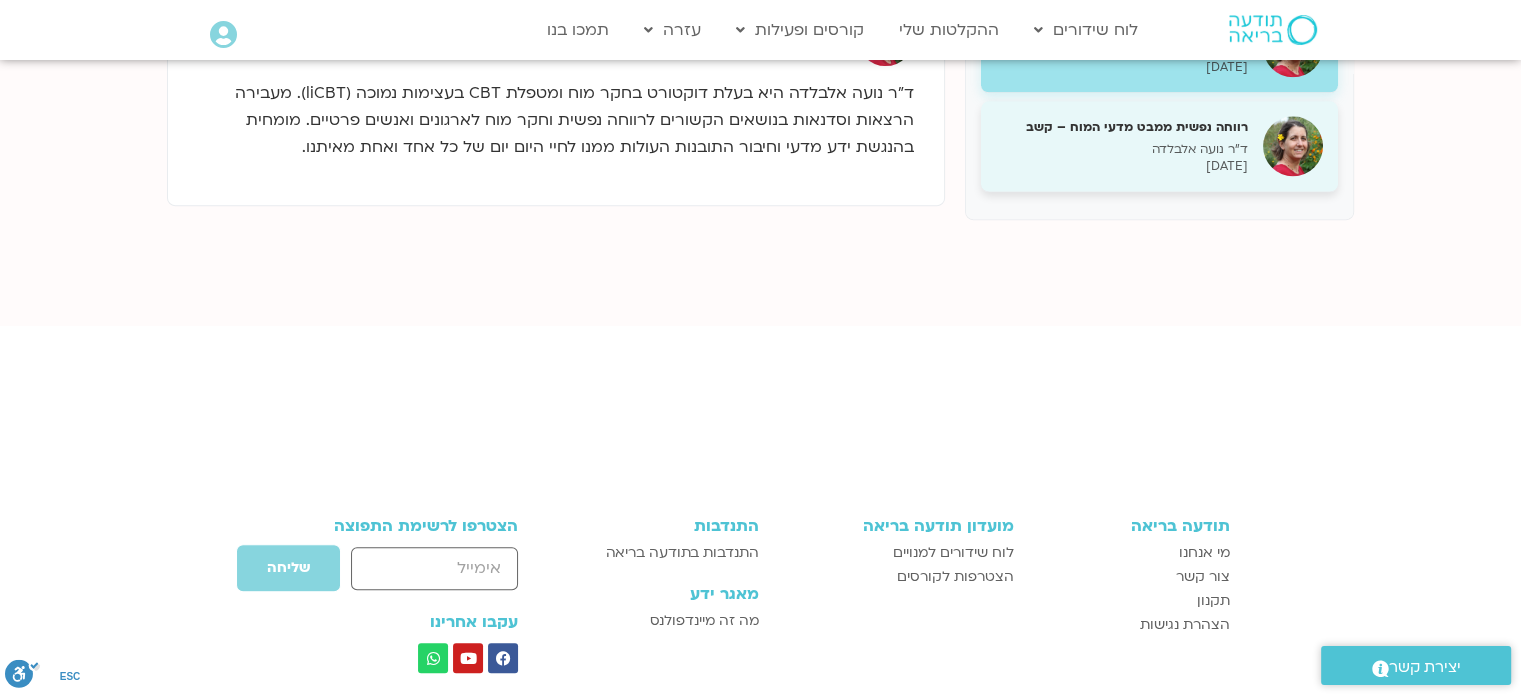 click on "ד"ר נועה אלבלדה" at bounding box center (1122, 149) 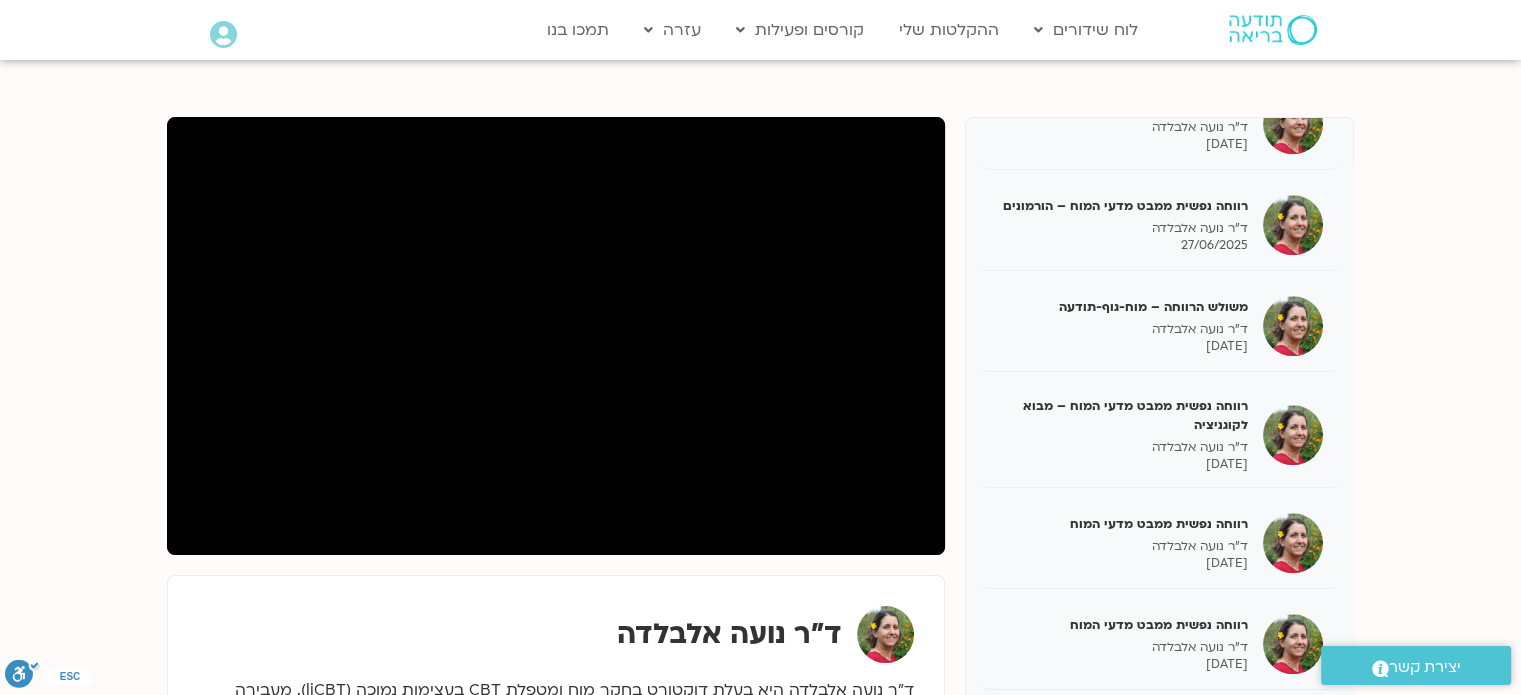 scroll, scrollTop: 200, scrollLeft: 0, axis: vertical 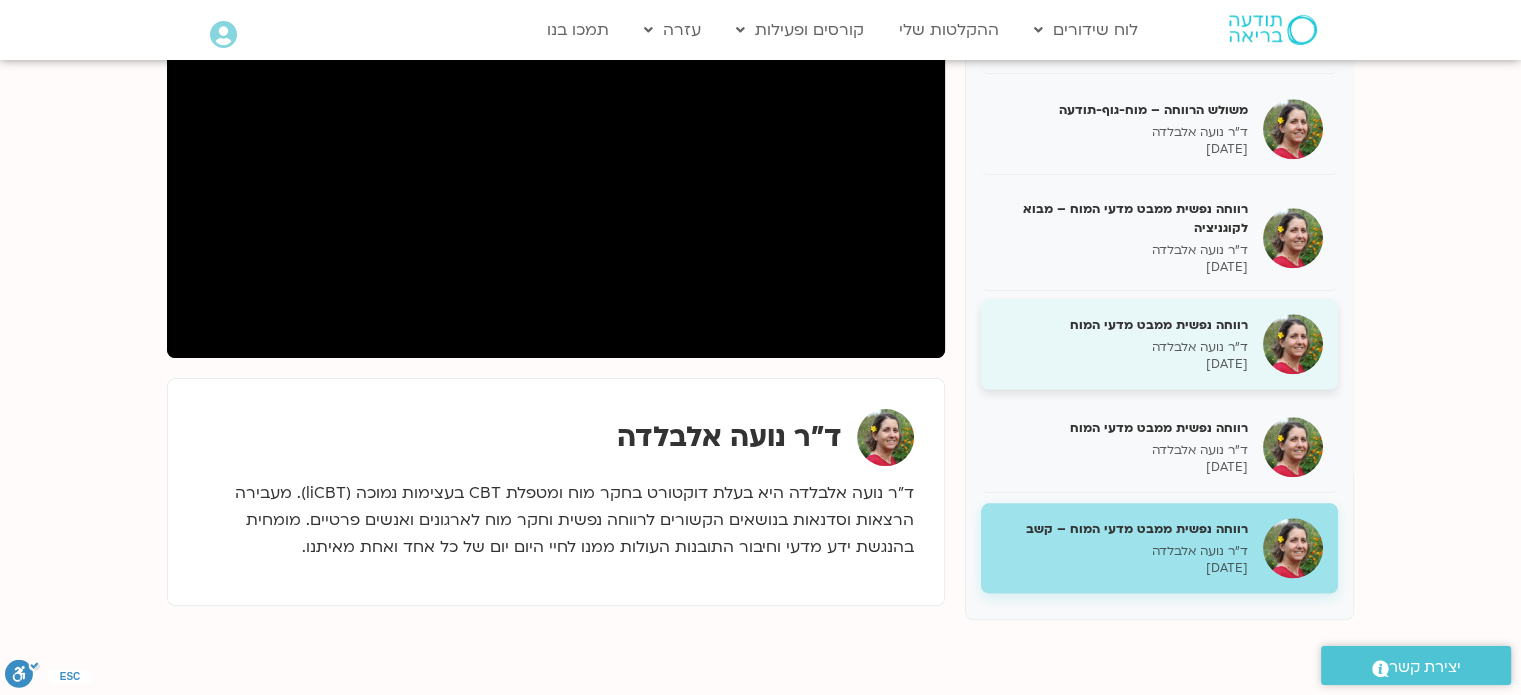 click on "רווחה נפשית ממבט מדעי המוח
ד"ר נועה אלבלדה
25/07/2025" at bounding box center (1122, 344) 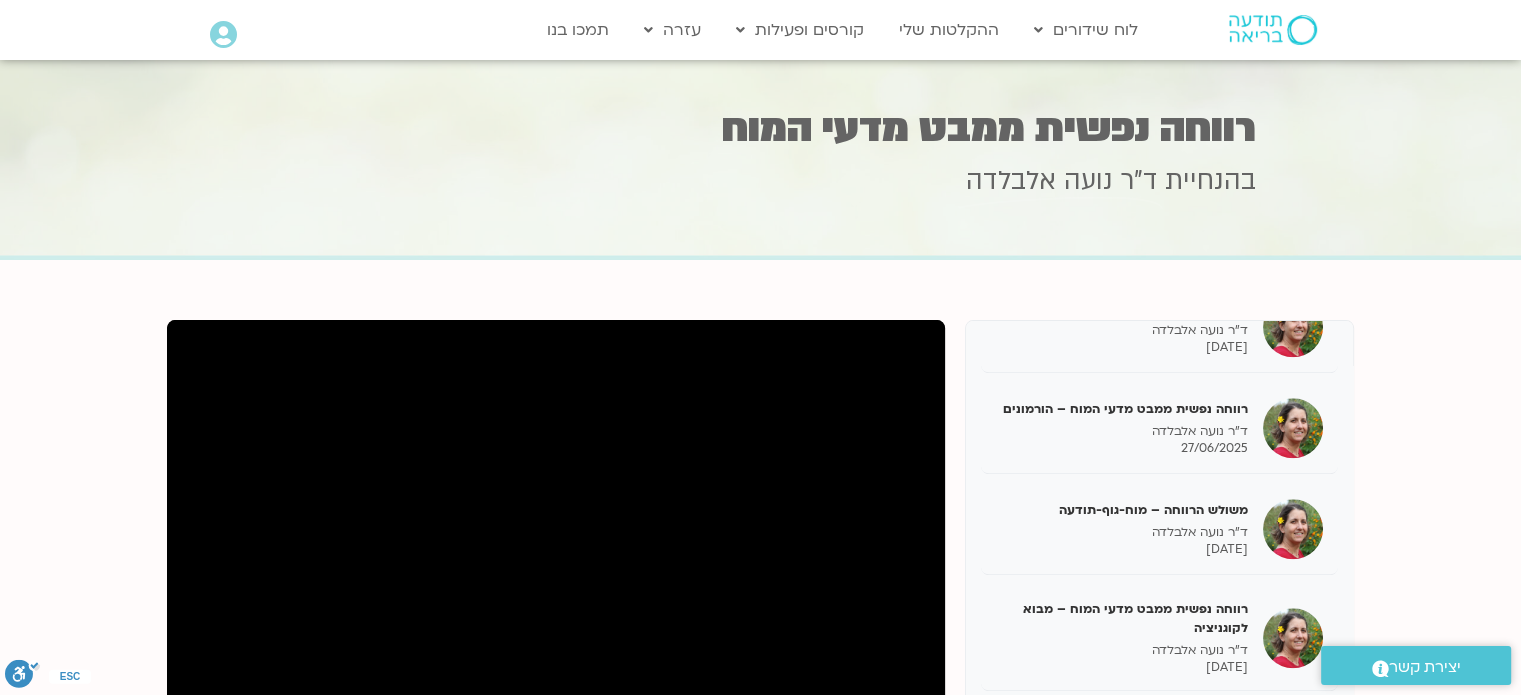 scroll, scrollTop: 100, scrollLeft: 0, axis: vertical 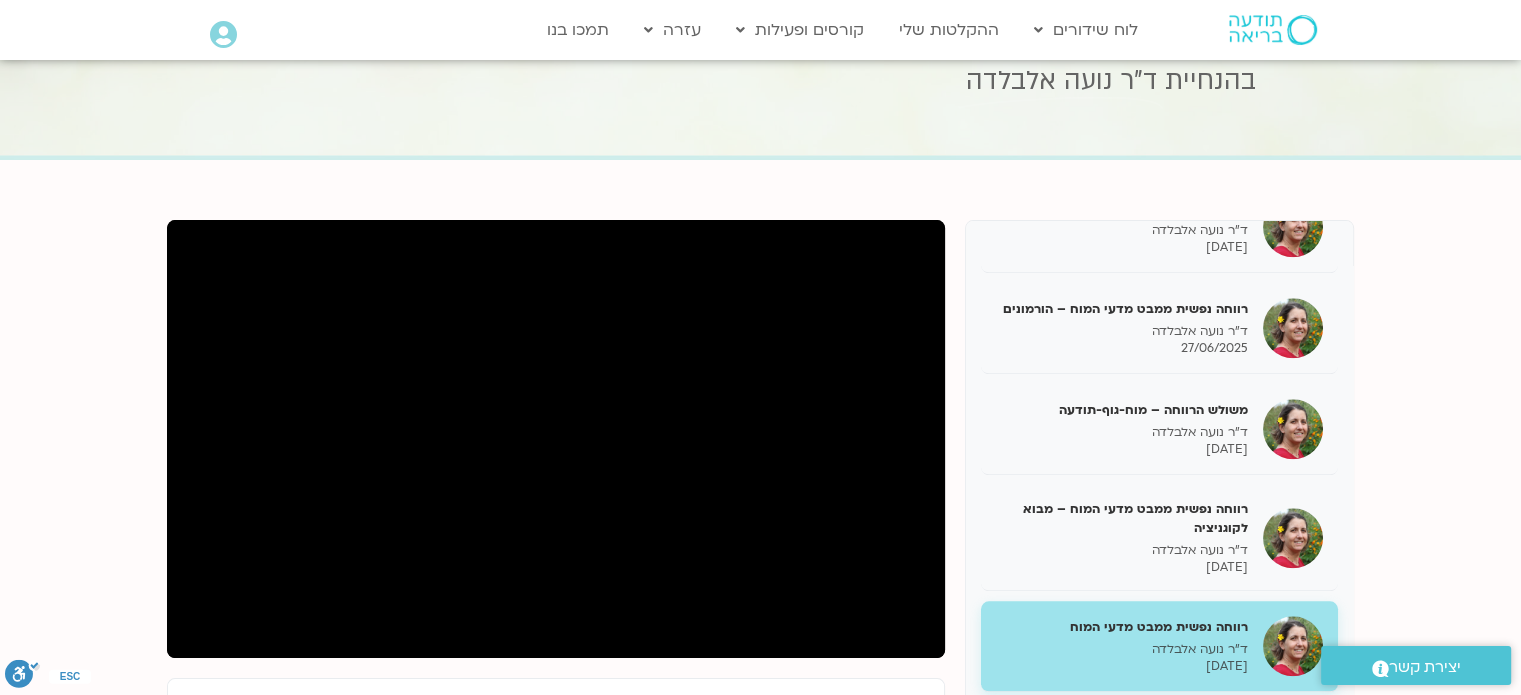 click on "רווחה נפשית (Wellbeing) ממבט מדעי המוח 31/01/25
ד"ר נועה אלבלדה
31/01/2025
רווחה נפשית (Wellbeing) ממבט מדעי המוח עם נועה אלבלדה – 07/02/25
ד"ר נועה אלבלדה
07/02/2025
רווחה נפשית (Wellbeing) ממבט מדעי המוח עם נועה אלבלדה – 14/02/25
ד"ר נועה אלבלדה
14/02/2025" at bounding box center (760, 593) 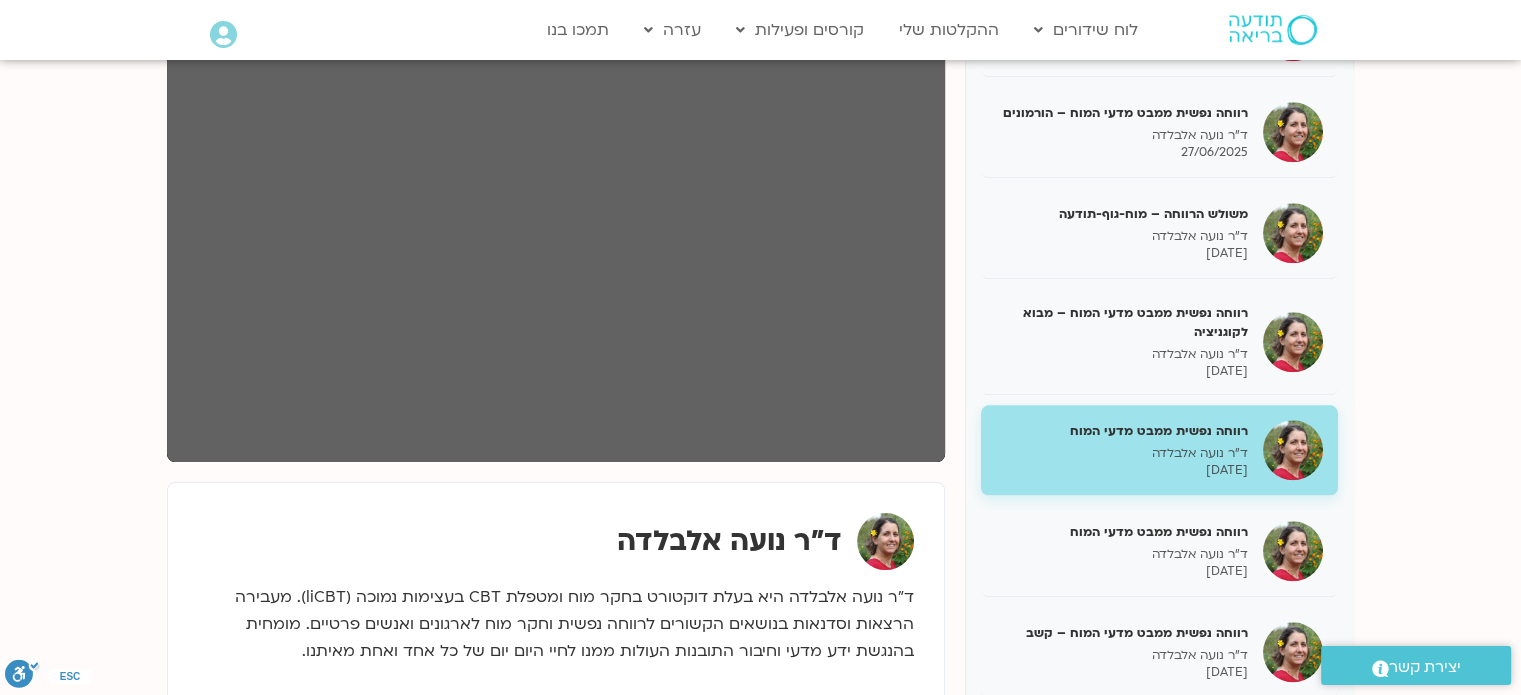 scroll, scrollTop: 500, scrollLeft: 0, axis: vertical 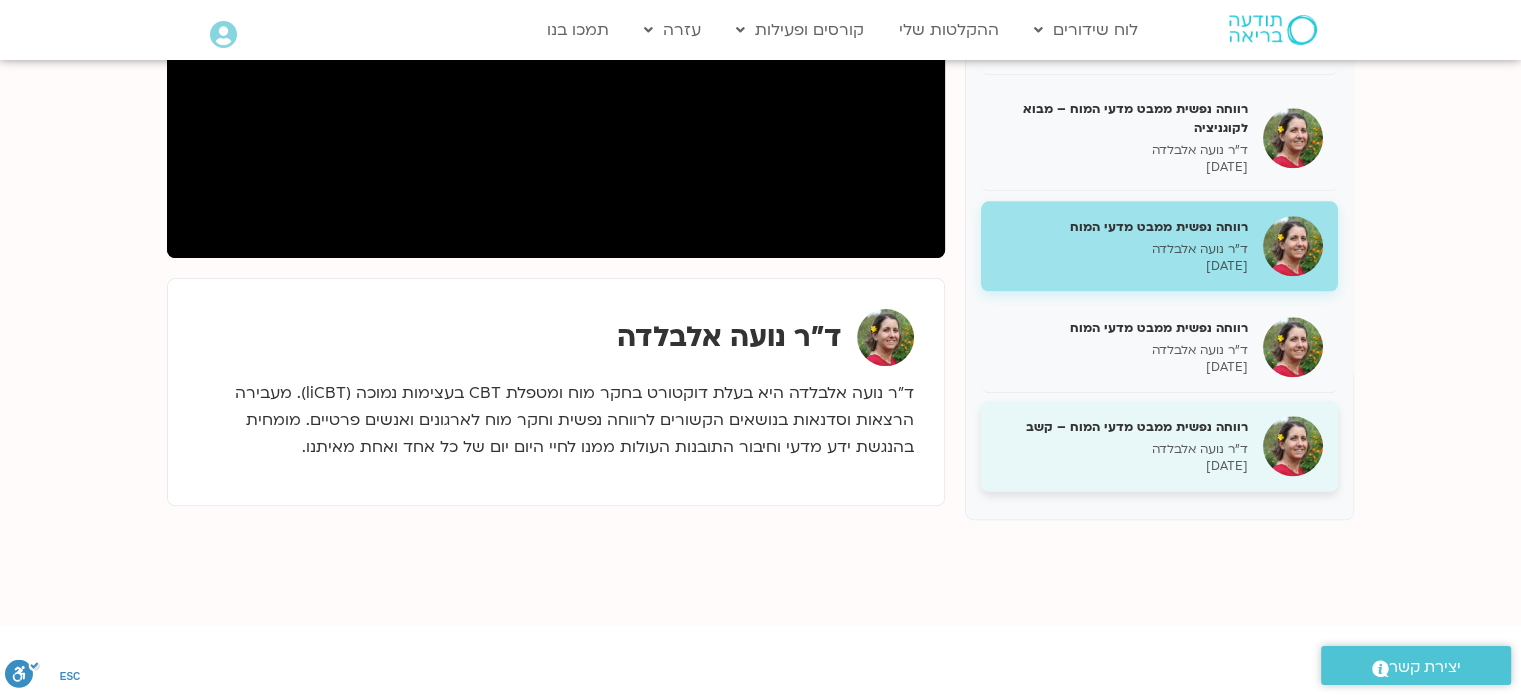 click on "ד"ר נועה אלבלדה" at bounding box center (1122, 449) 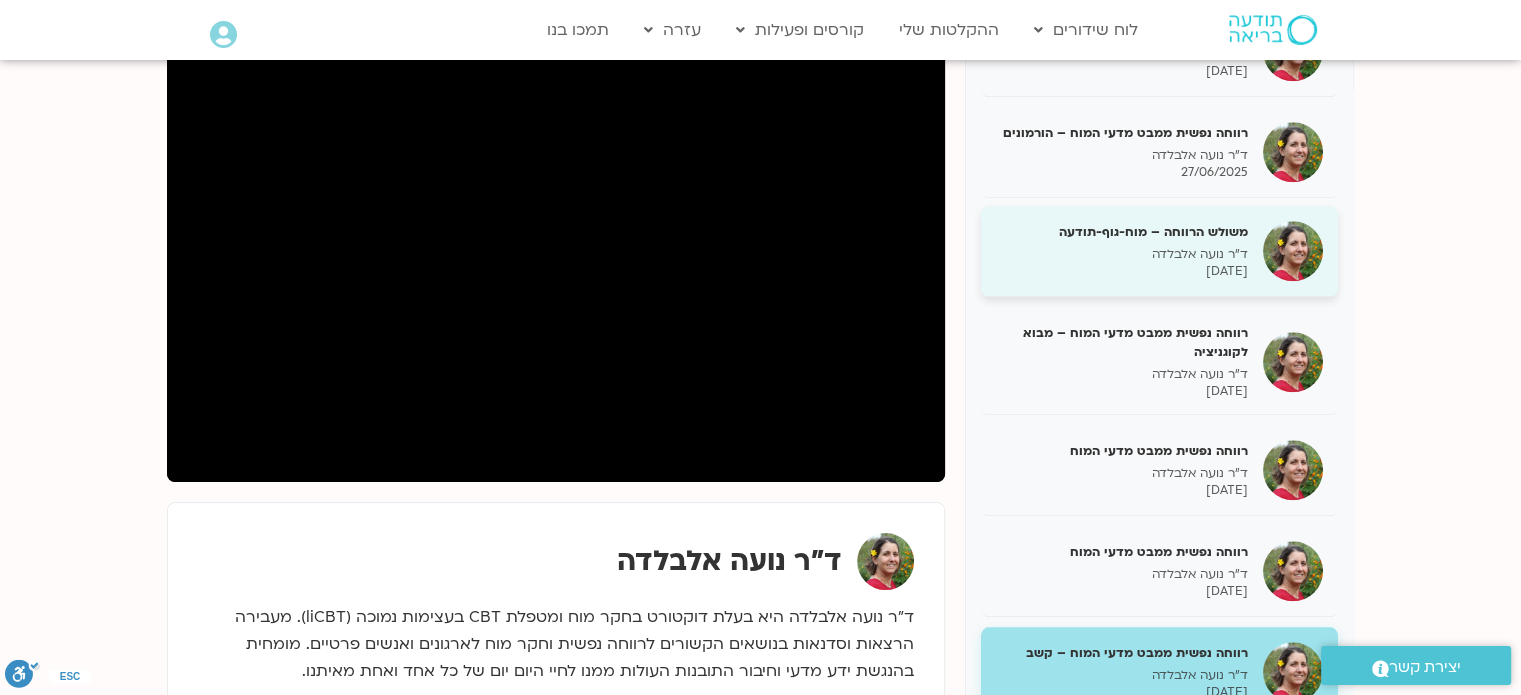 scroll, scrollTop: 400, scrollLeft: 0, axis: vertical 